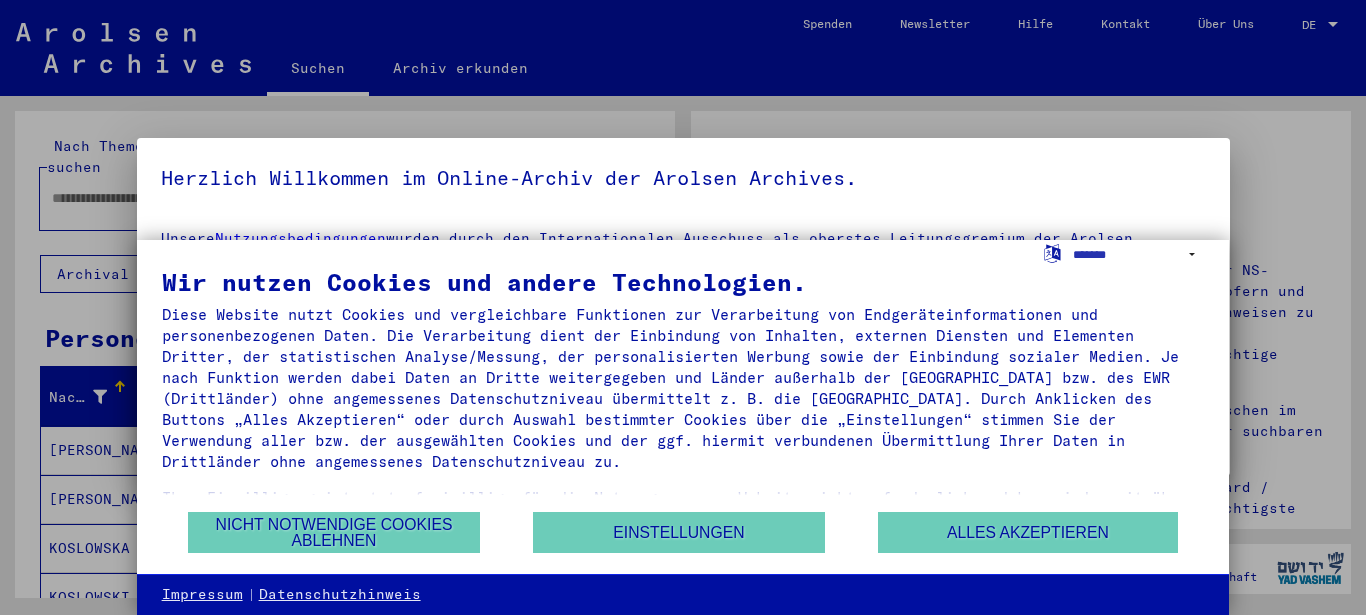 type on "**********" 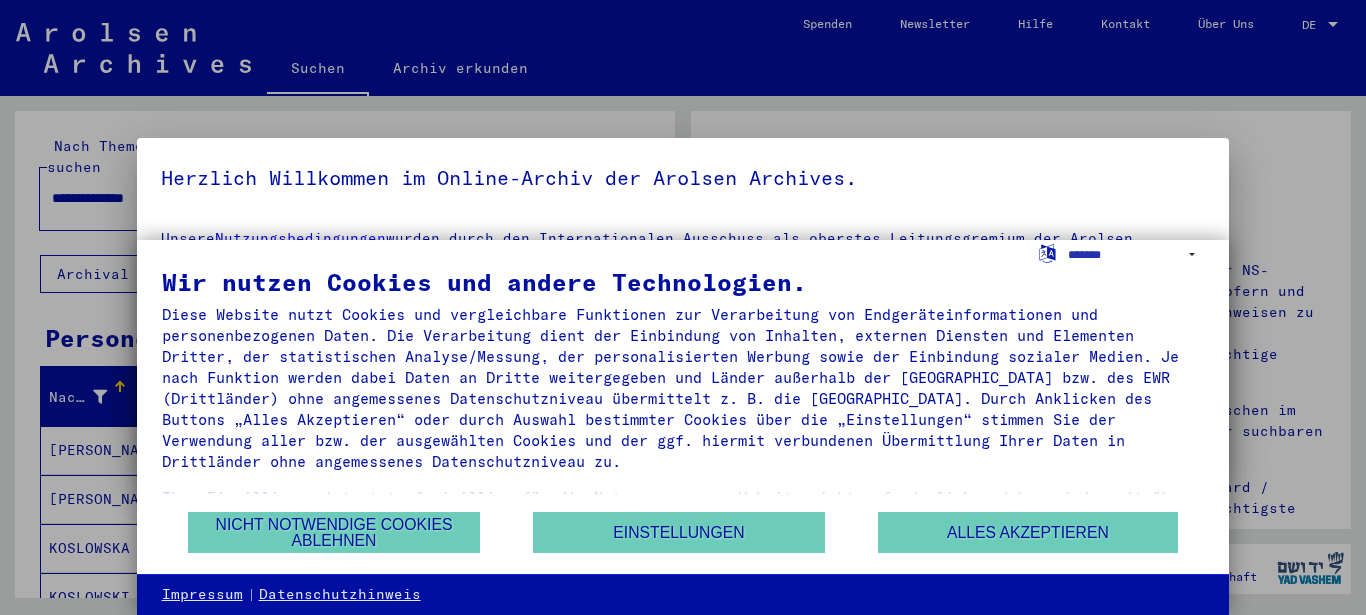 scroll, scrollTop: 0, scrollLeft: 0, axis: both 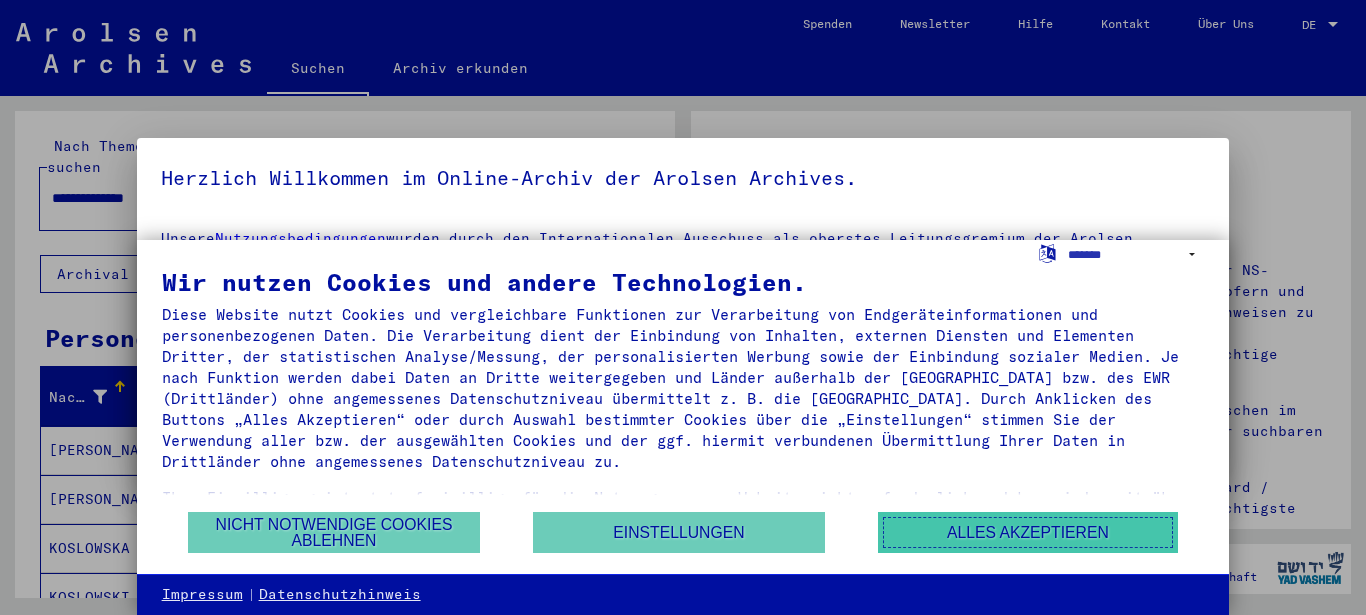 click on "Alles akzeptieren" at bounding box center (1028, 532) 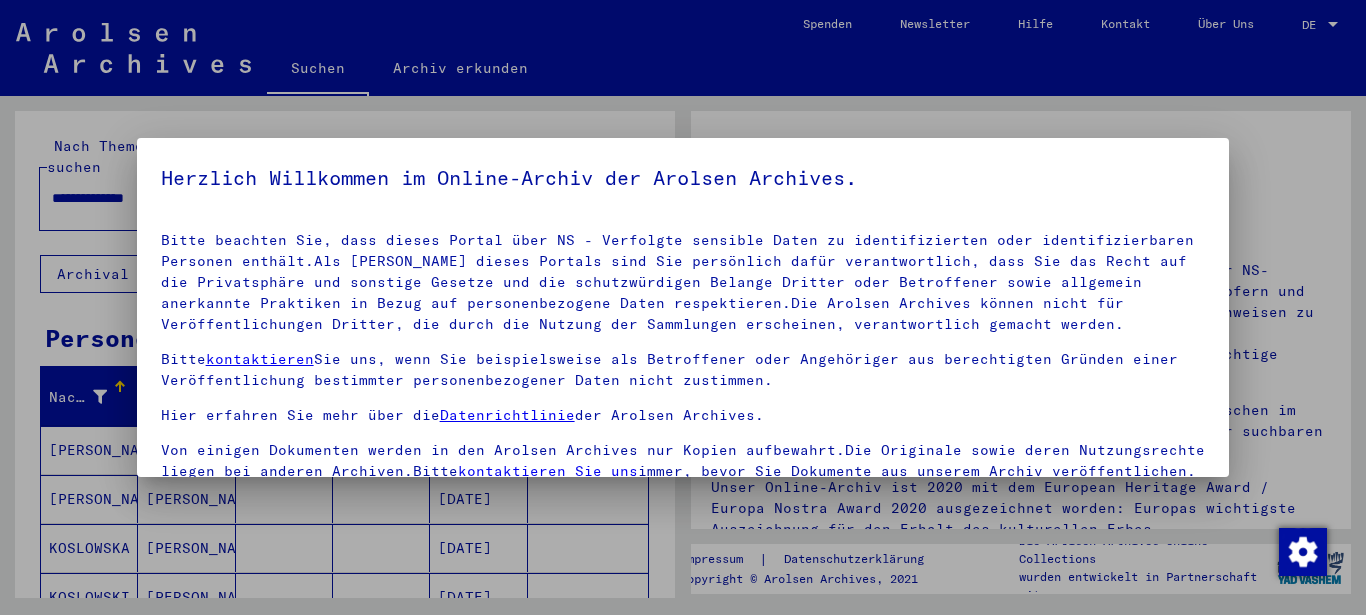 scroll, scrollTop: 101, scrollLeft: 0, axis: vertical 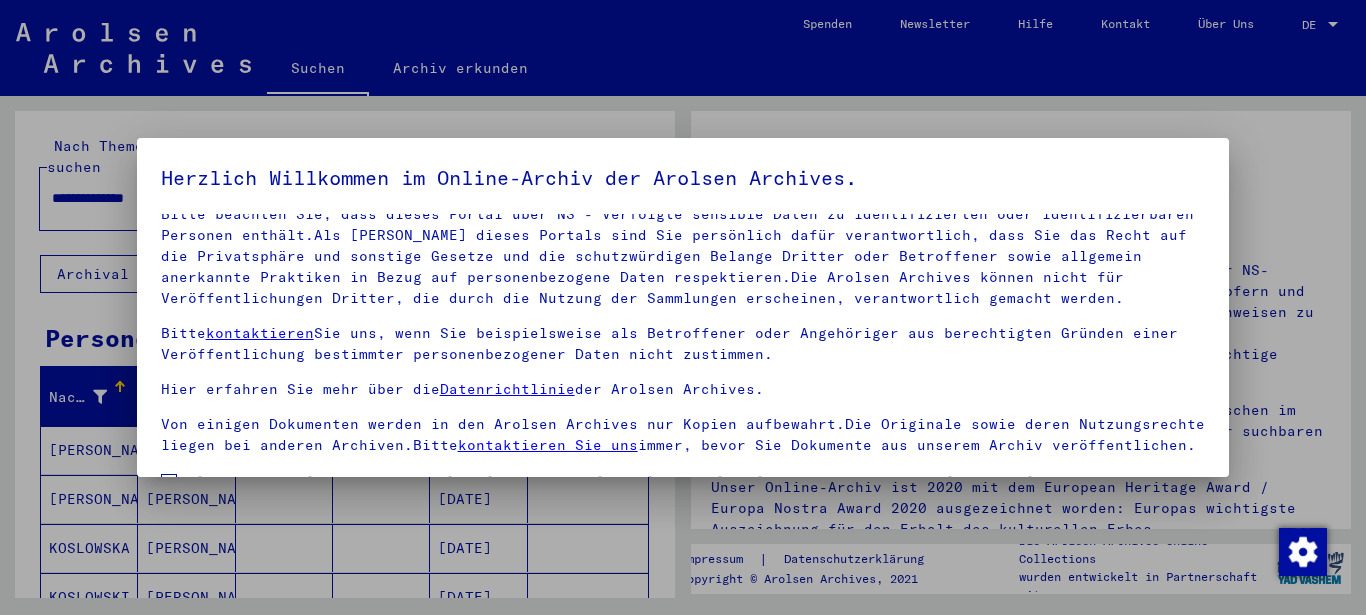 click at bounding box center [683, 307] 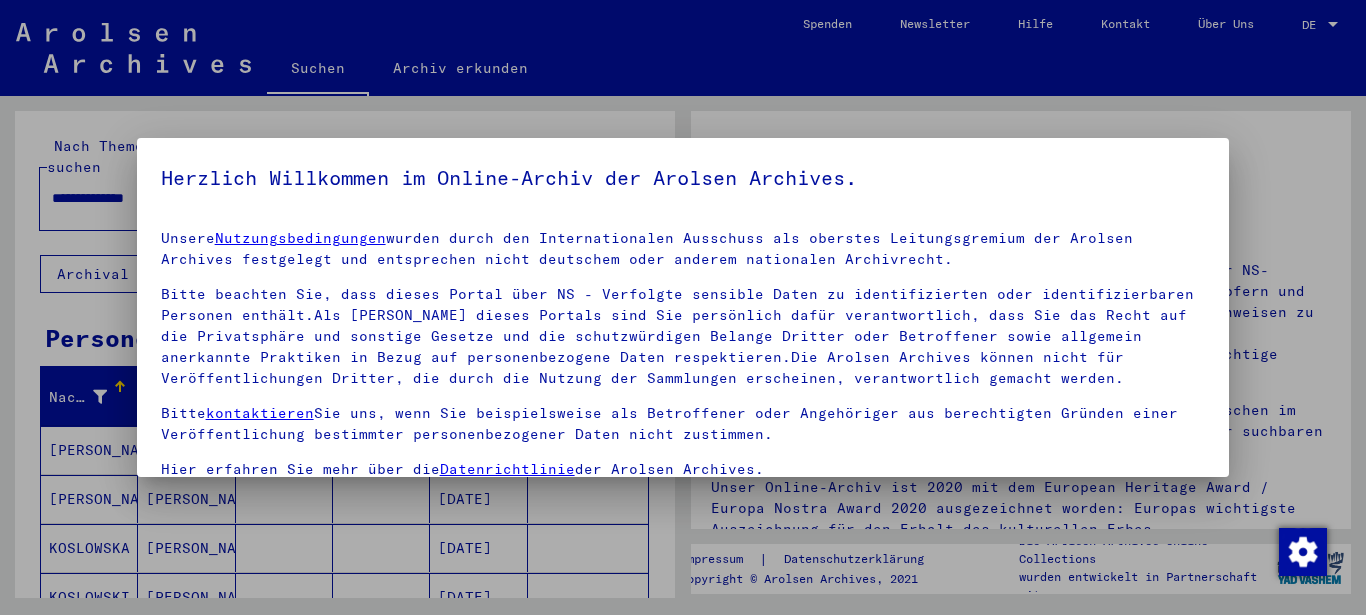 click at bounding box center (683, 307) 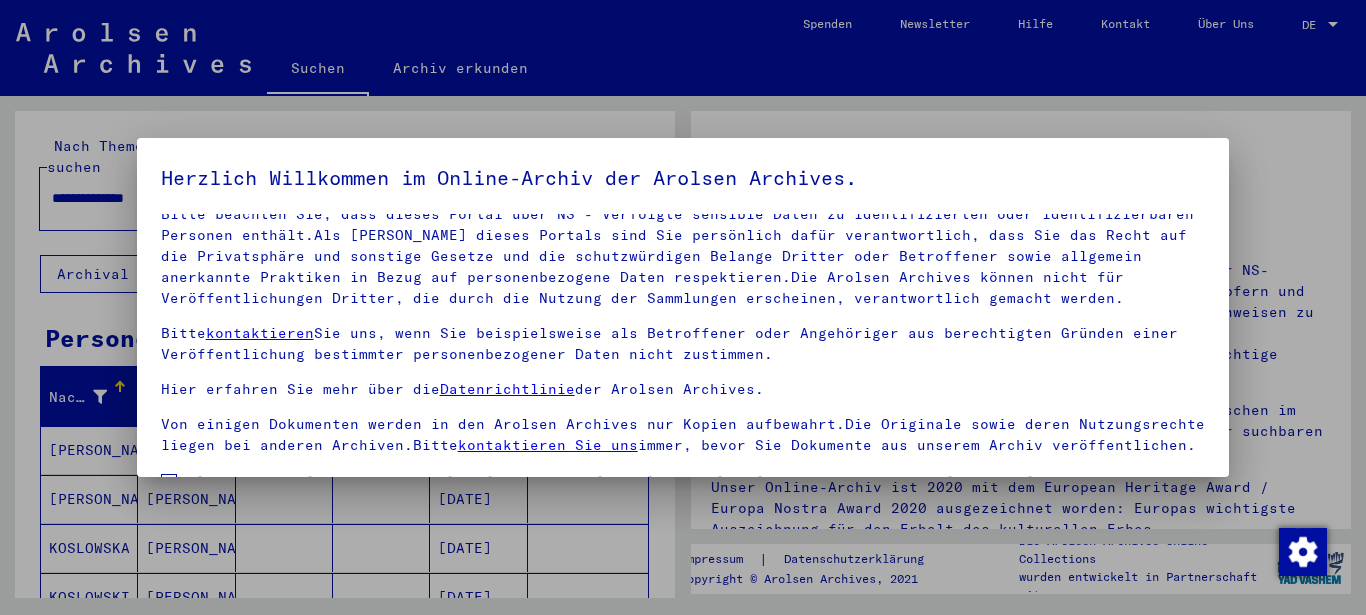 scroll, scrollTop: 161, scrollLeft: 0, axis: vertical 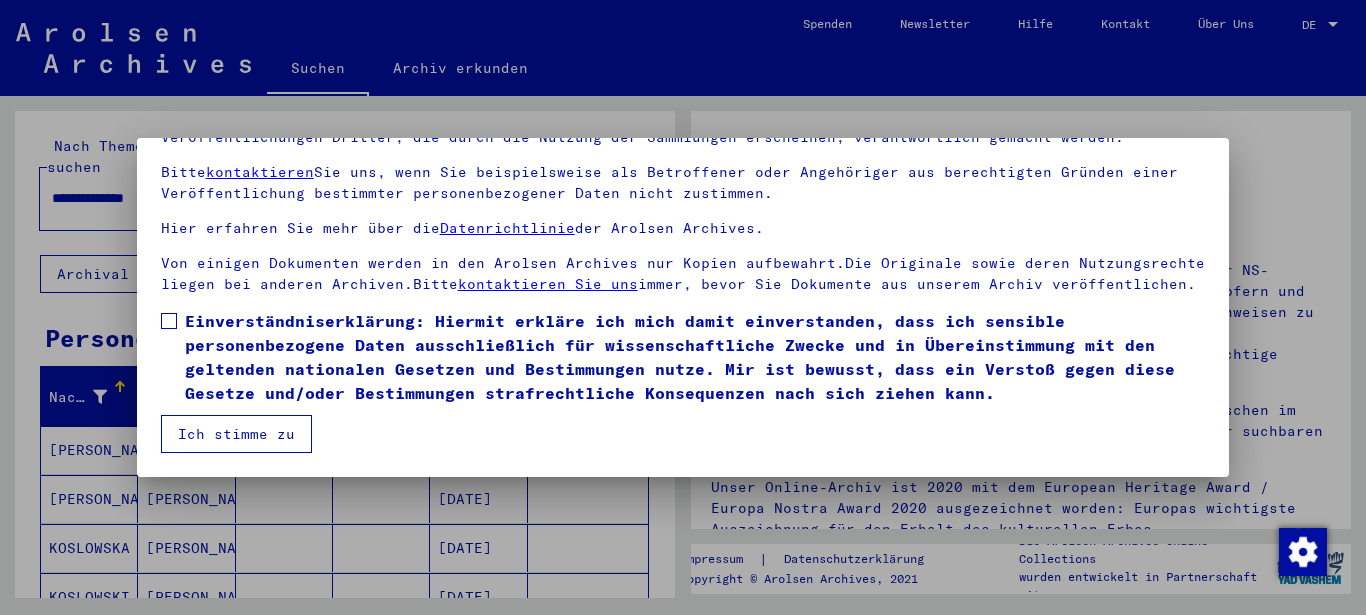click on "Ich stimme zu" at bounding box center (236, 434) 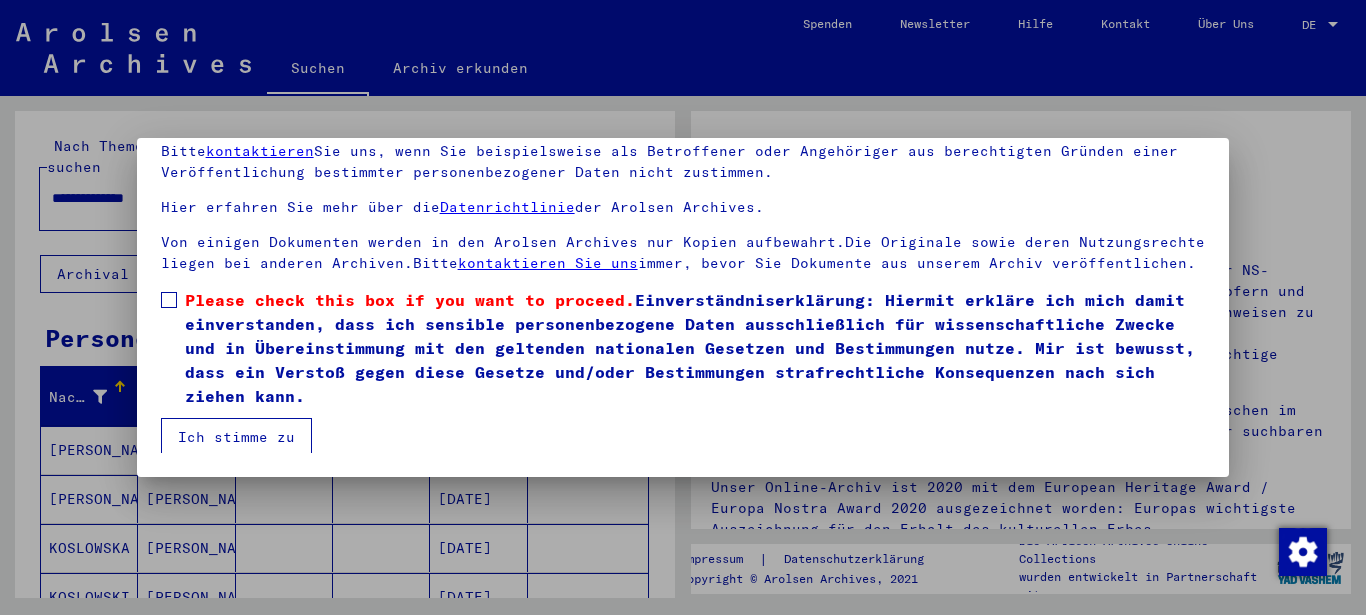 click on "Please check this box if you want to proceed.    Einverständniserklärung: Hiermit erkläre ich mich damit einverstanden, dass ich sensible personenbezogene Daten ausschließlich für wissenschaftliche Zwecke und in Übereinstimmung mit den geltenden nationalen Gesetzen und Bestimmungen nutze. Mir ist bewusst, dass ein Verstoß gegen diese Gesetze und/oder Bestimmungen strafrechtliche Konsequenzen nach sich ziehen kann." at bounding box center (683, 348) 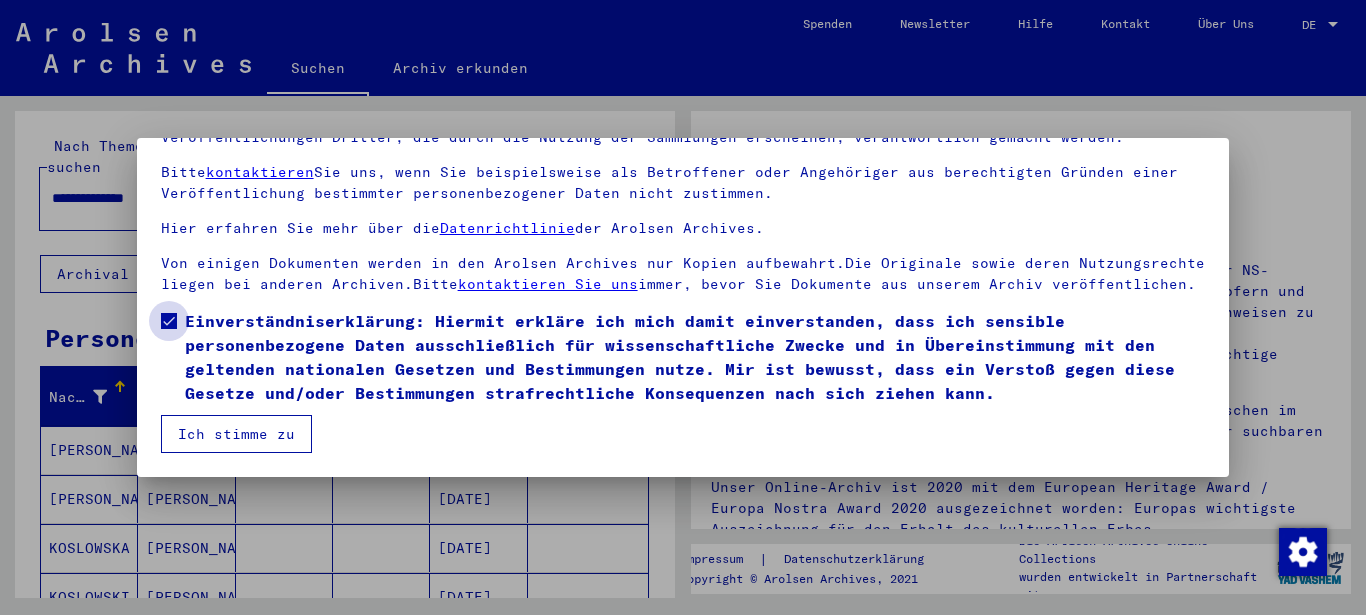 click on "Ich stimme zu" at bounding box center [236, 434] 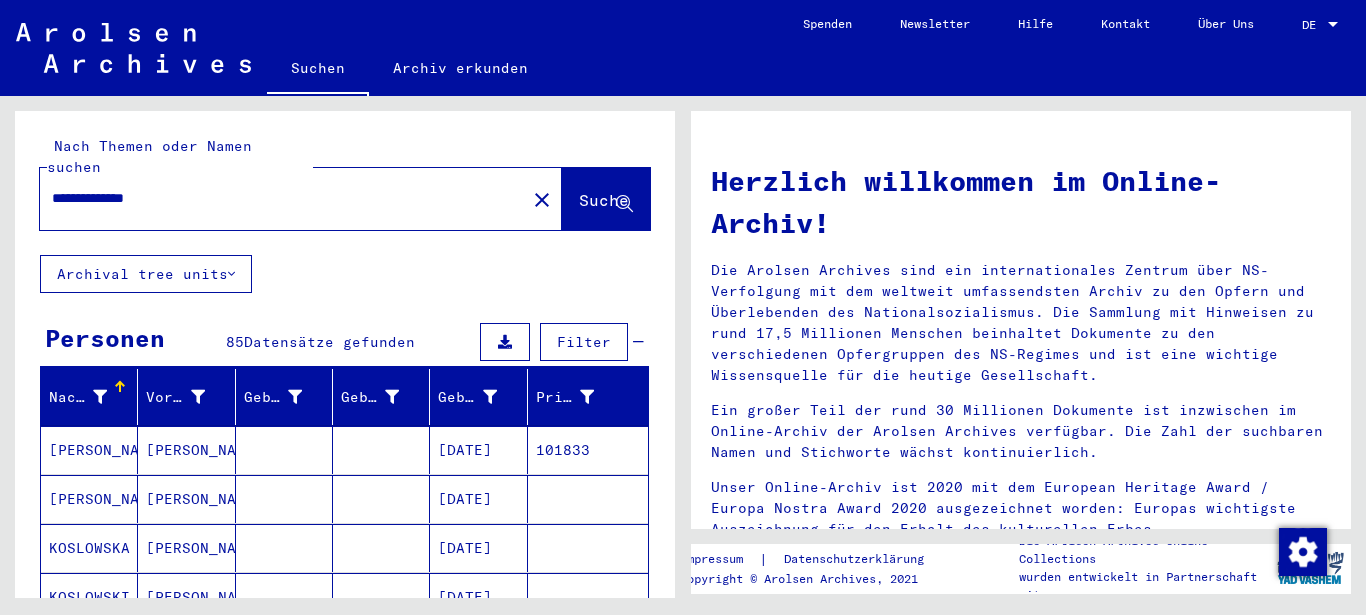 drag, startPoint x: 87, startPoint y: 176, endPoint x: 20, endPoint y: 179, distance: 67.06713 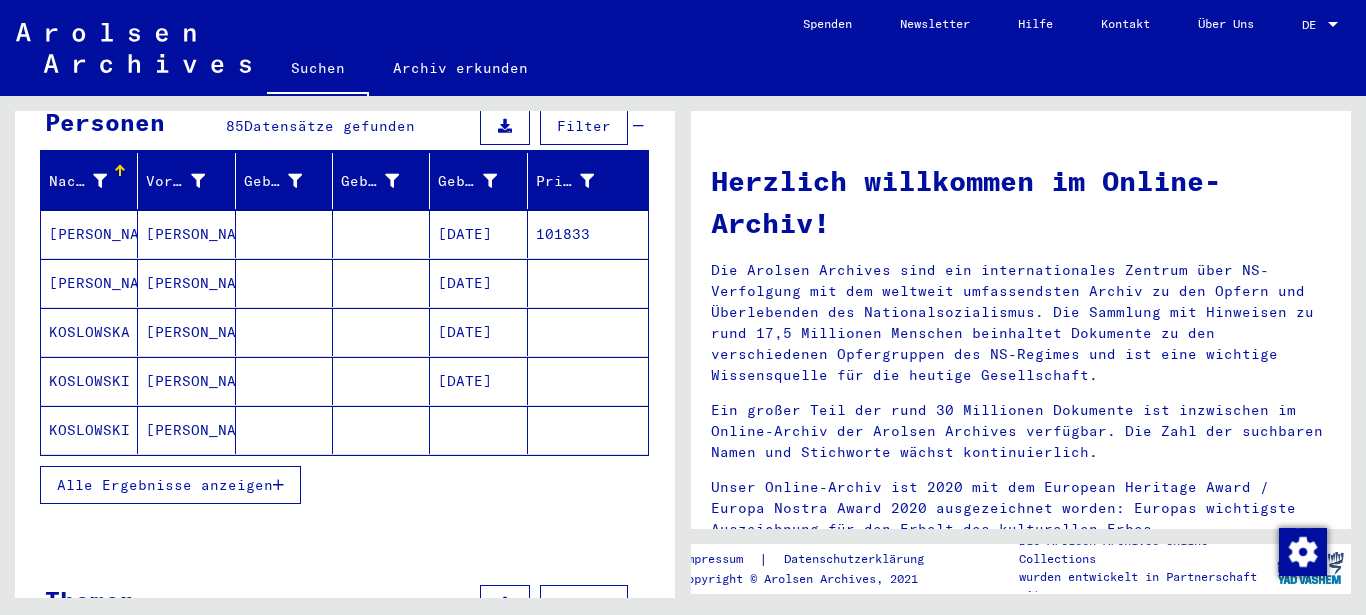 click on "[PERSON_NAME]" 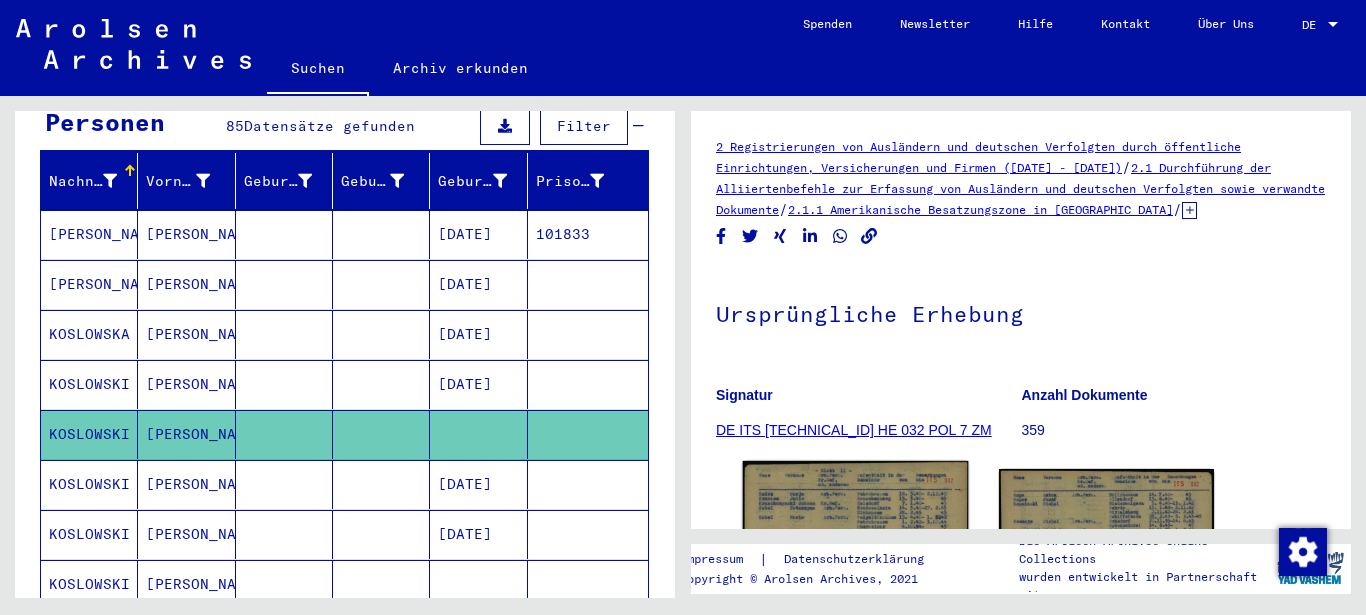 scroll, scrollTop: 324, scrollLeft: 0, axis: vertical 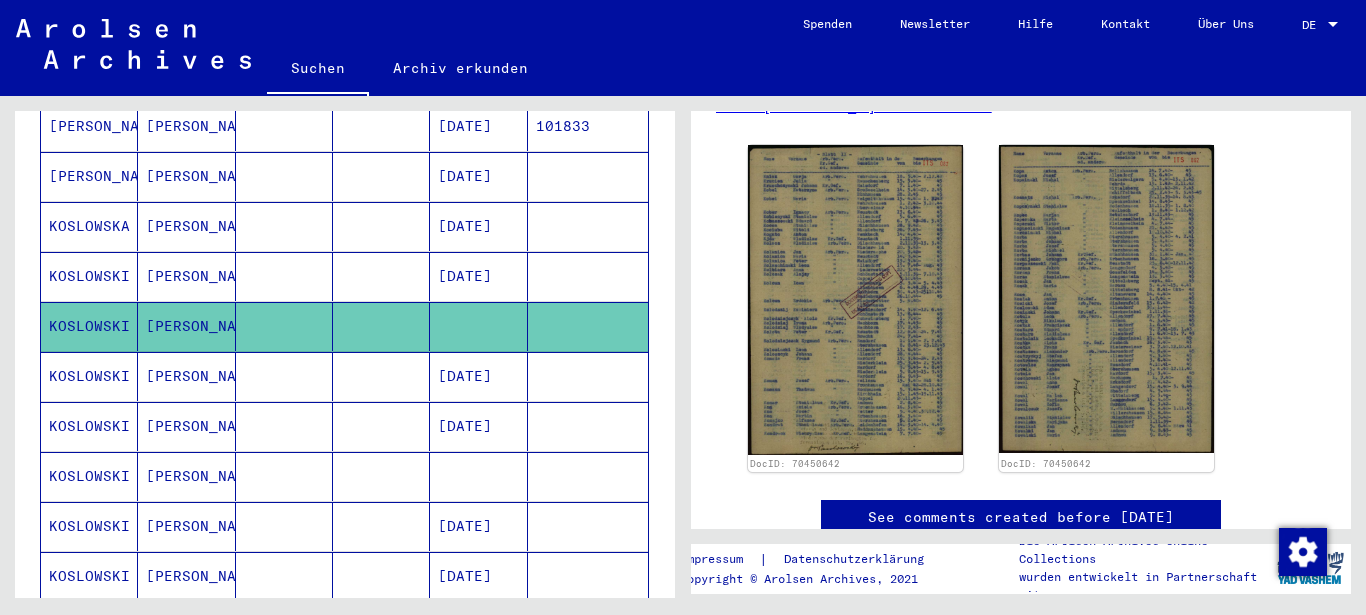 click on "[DATE]" at bounding box center (478, 476) 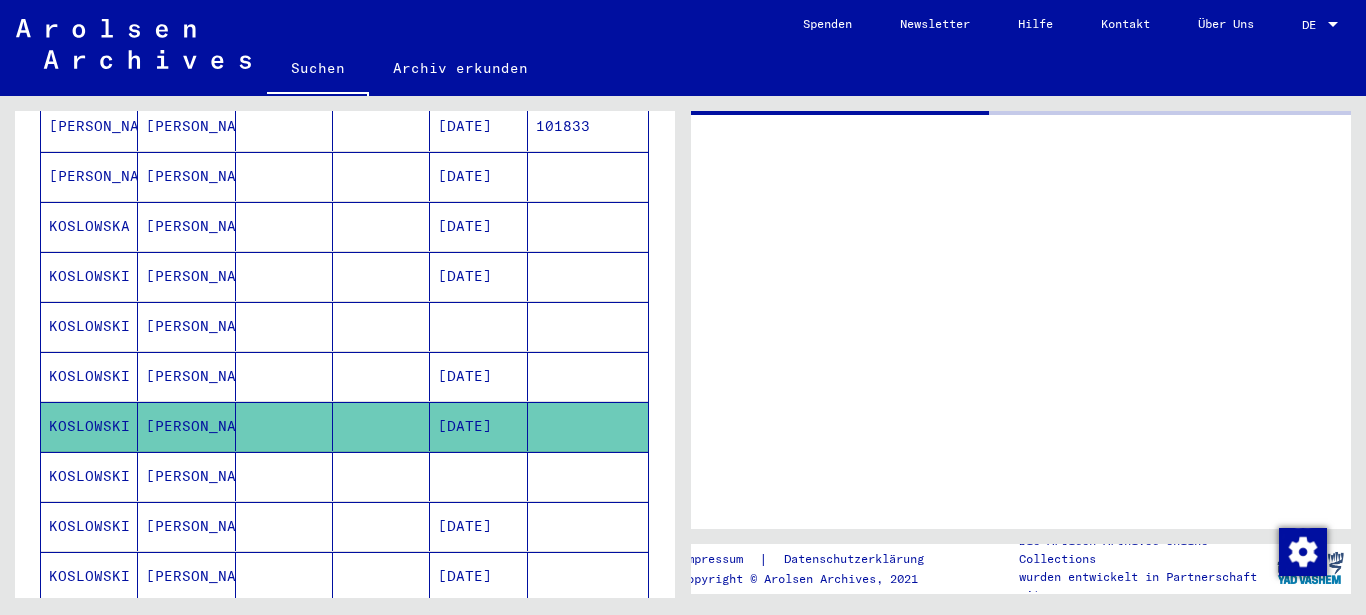 scroll, scrollTop: 0, scrollLeft: 0, axis: both 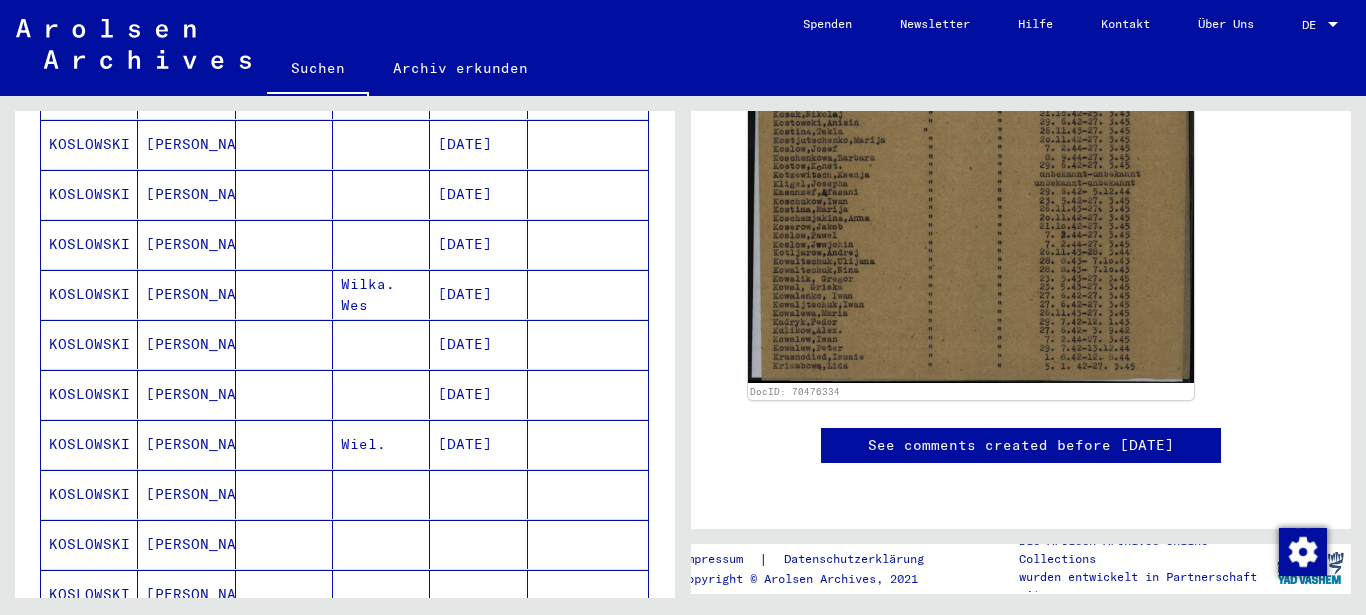 click at bounding box center (478, 544) 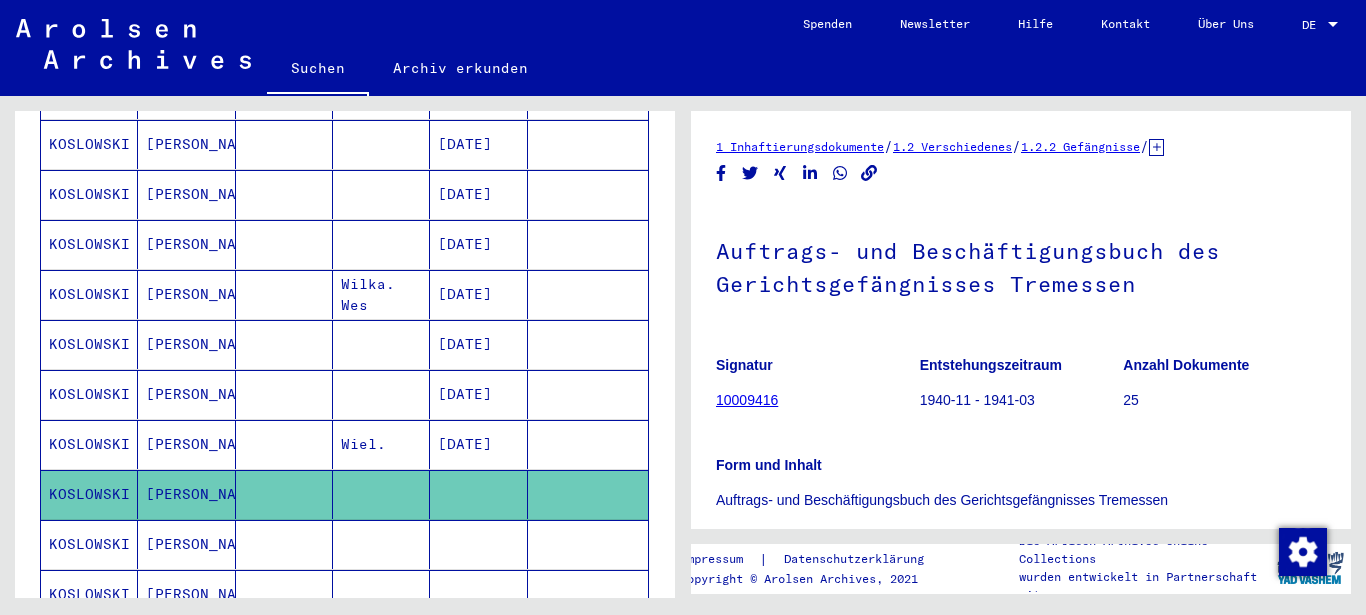 scroll, scrollTop: 432, scrollLeft: 0, axis: vertical 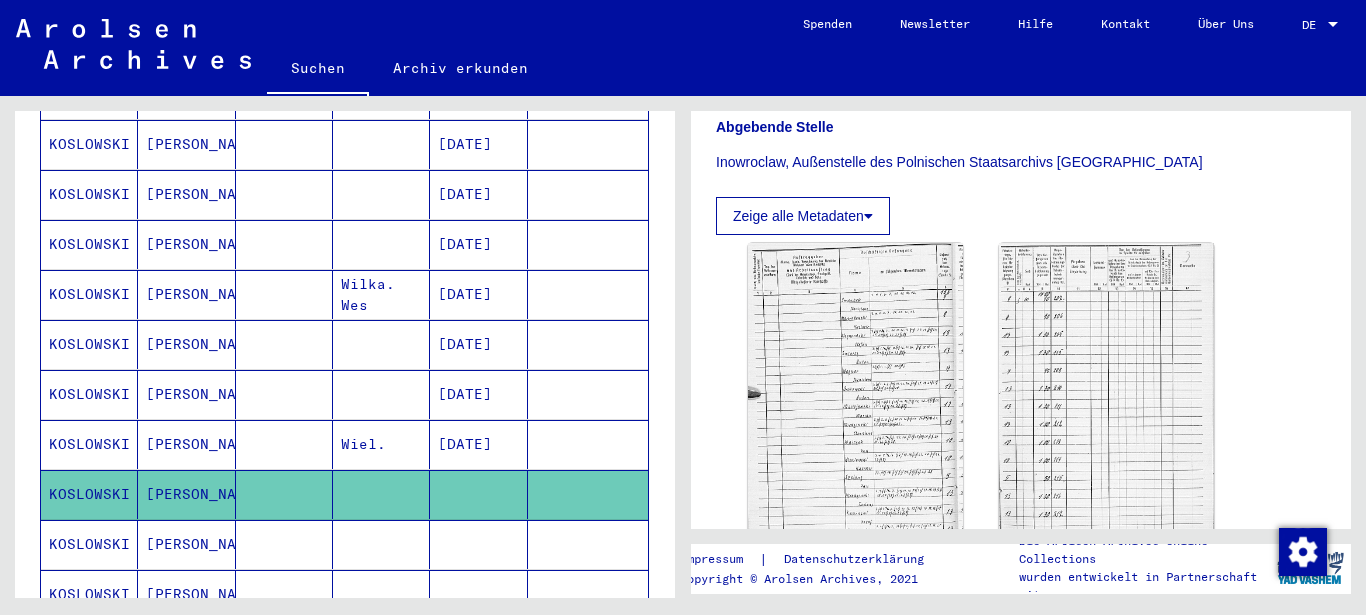 click at bounding box center (588, 594) 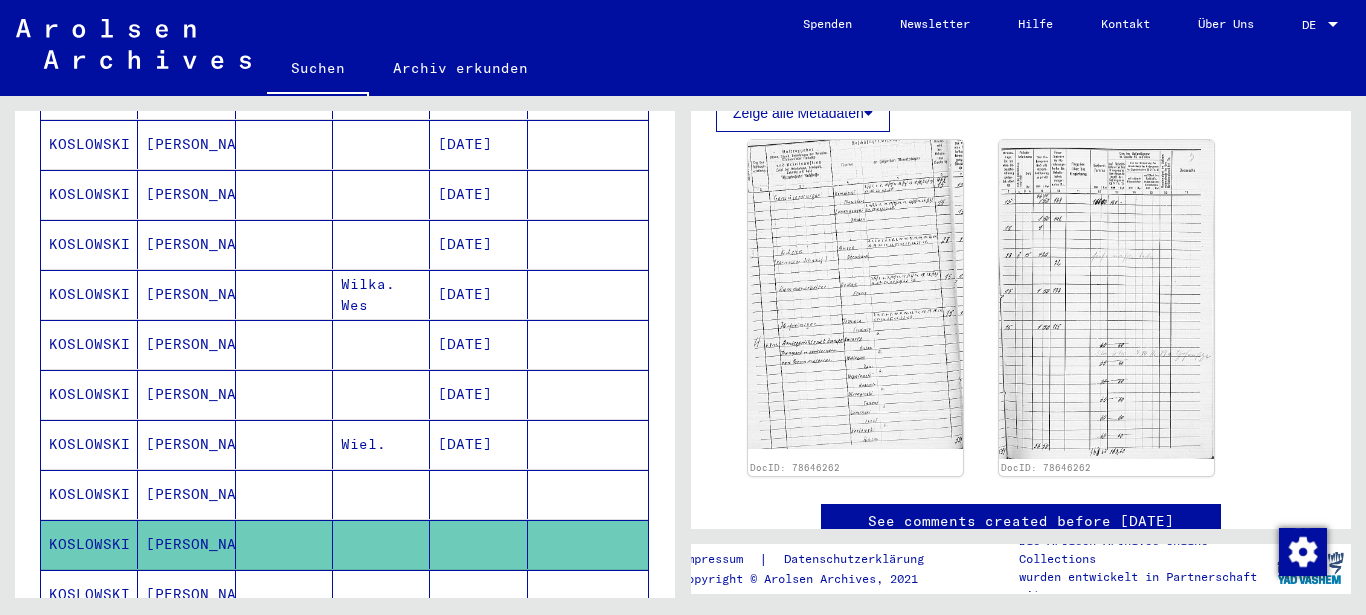 scroll, scrollTop: 540, scrollLeft: 0, axis: vertical 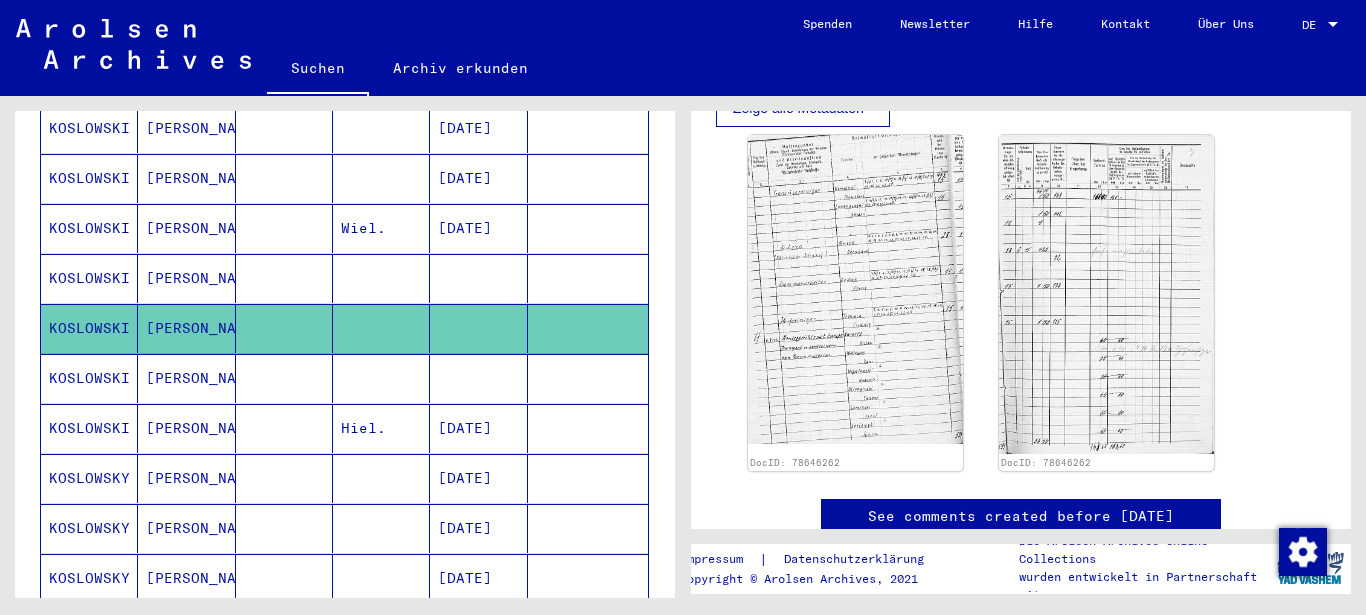 click at bounding box center (588, 428) 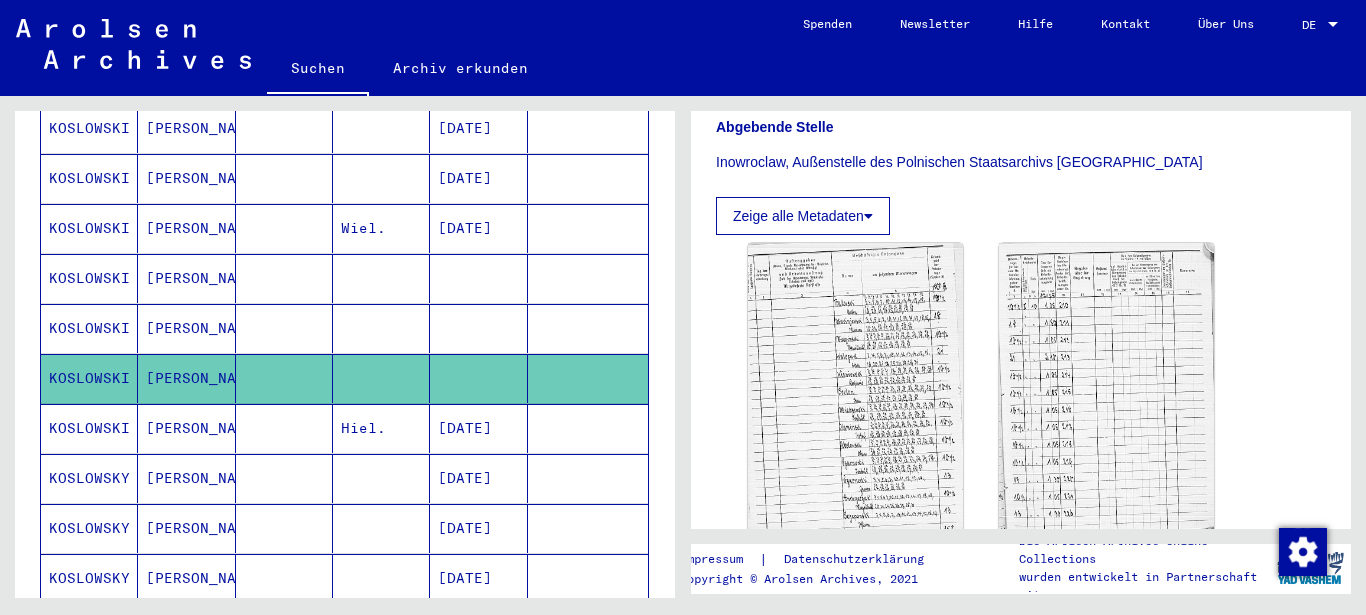 scroll, scrollTop: 624, scrollLeft: 0, axis: vertical 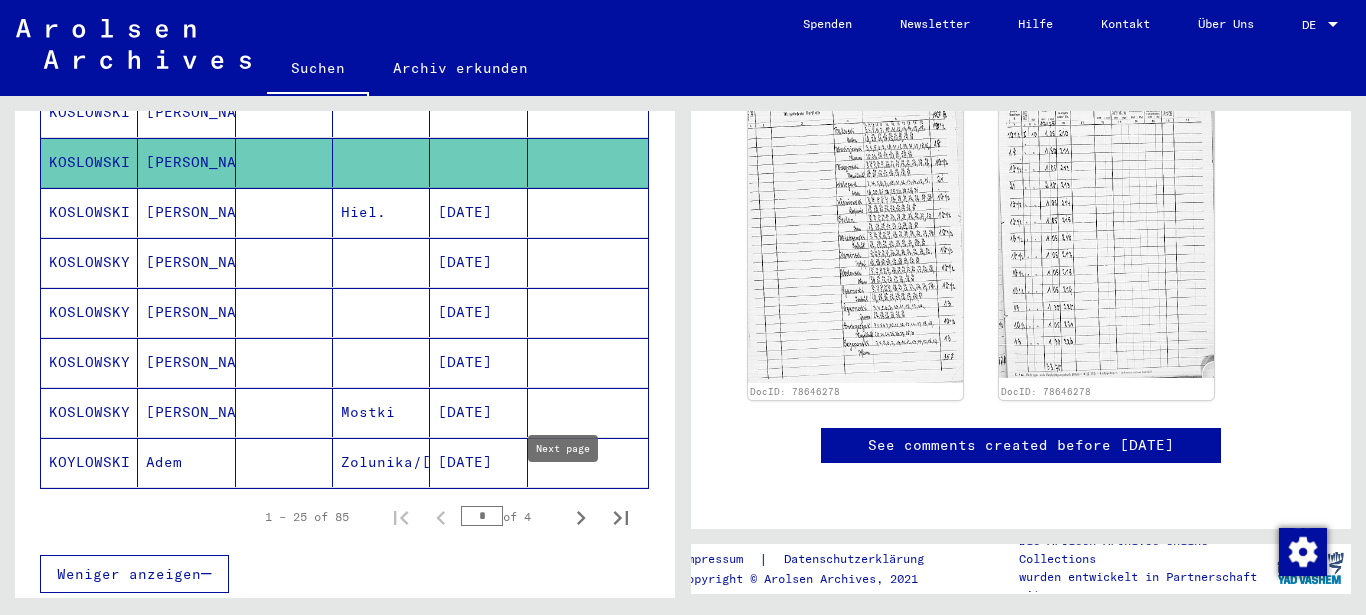 click 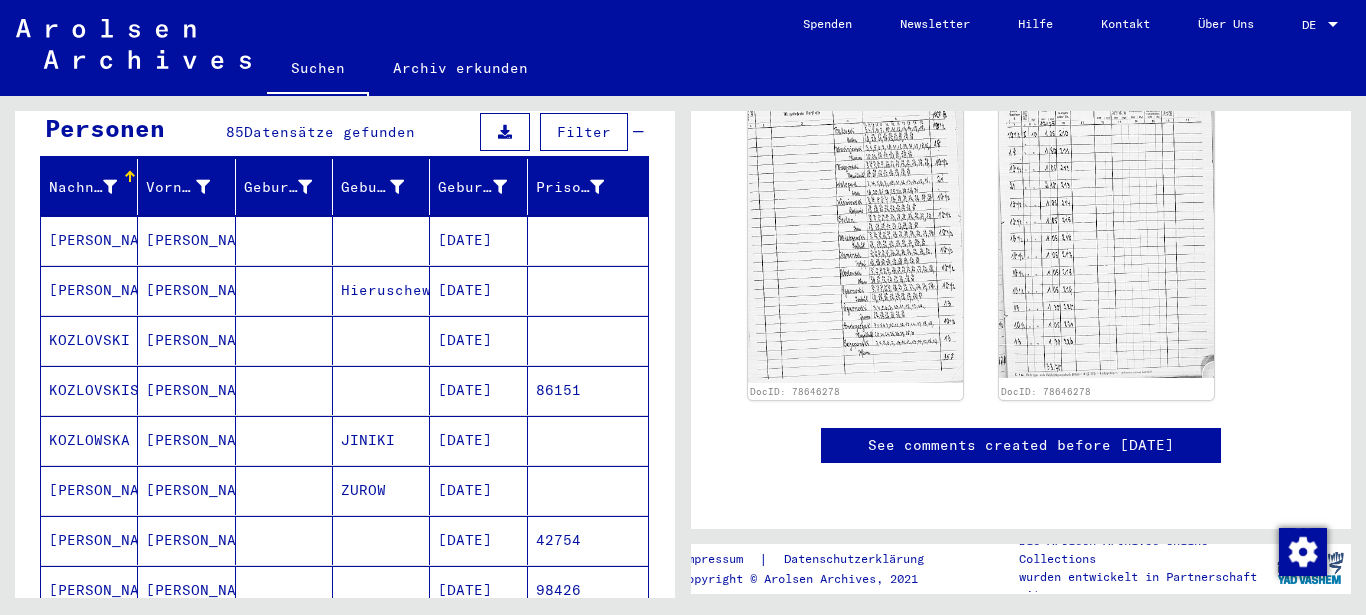 scroll, scrollTop: 108, scrollLeft: 0, axis: vertical 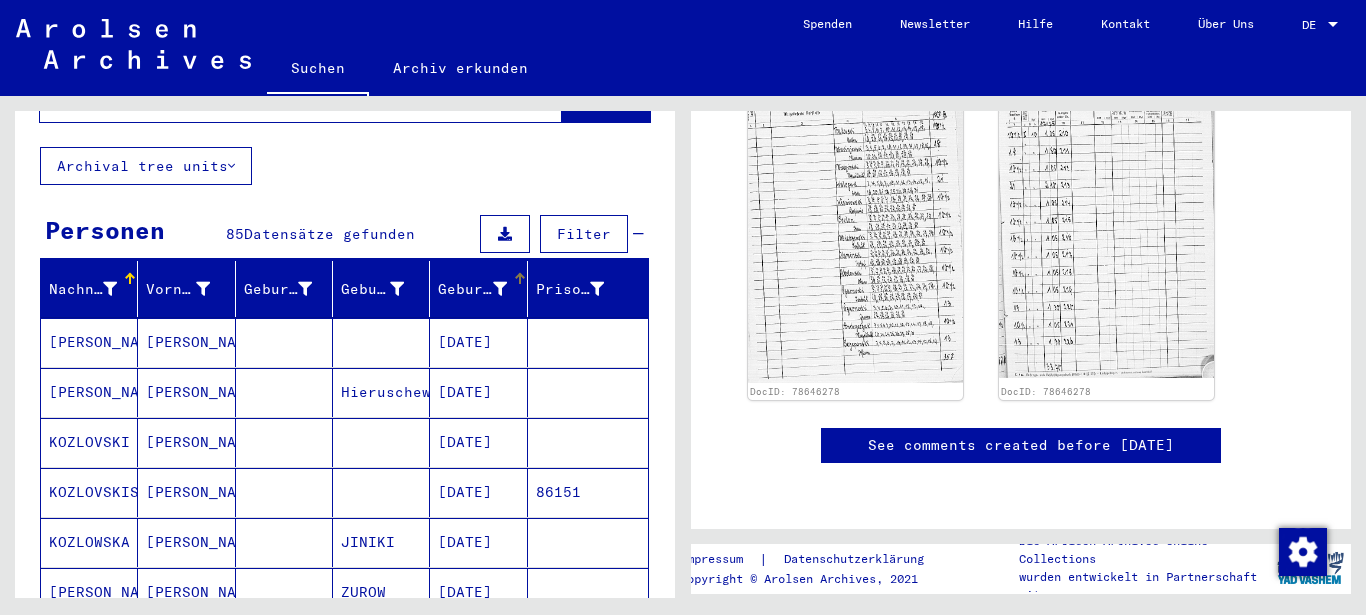 click on "Geburtsdatum" at bounding box center [472, 289] 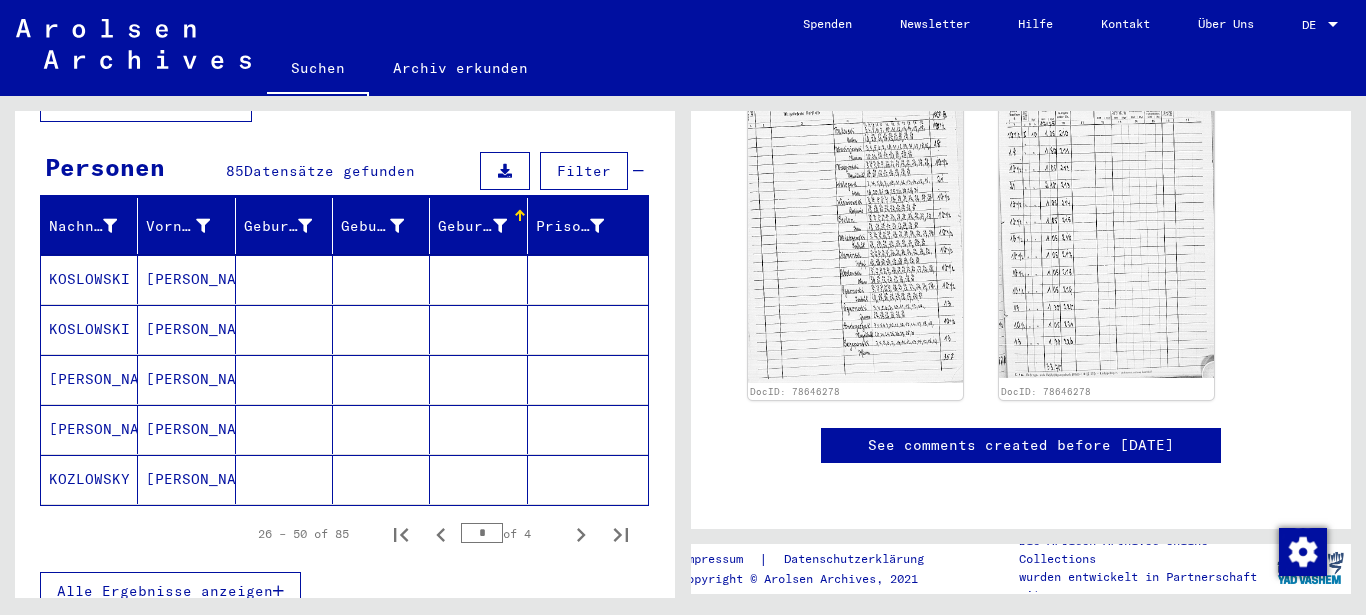 scroll, scrollTop: 216, scrollLeft: 0, axis: vertical 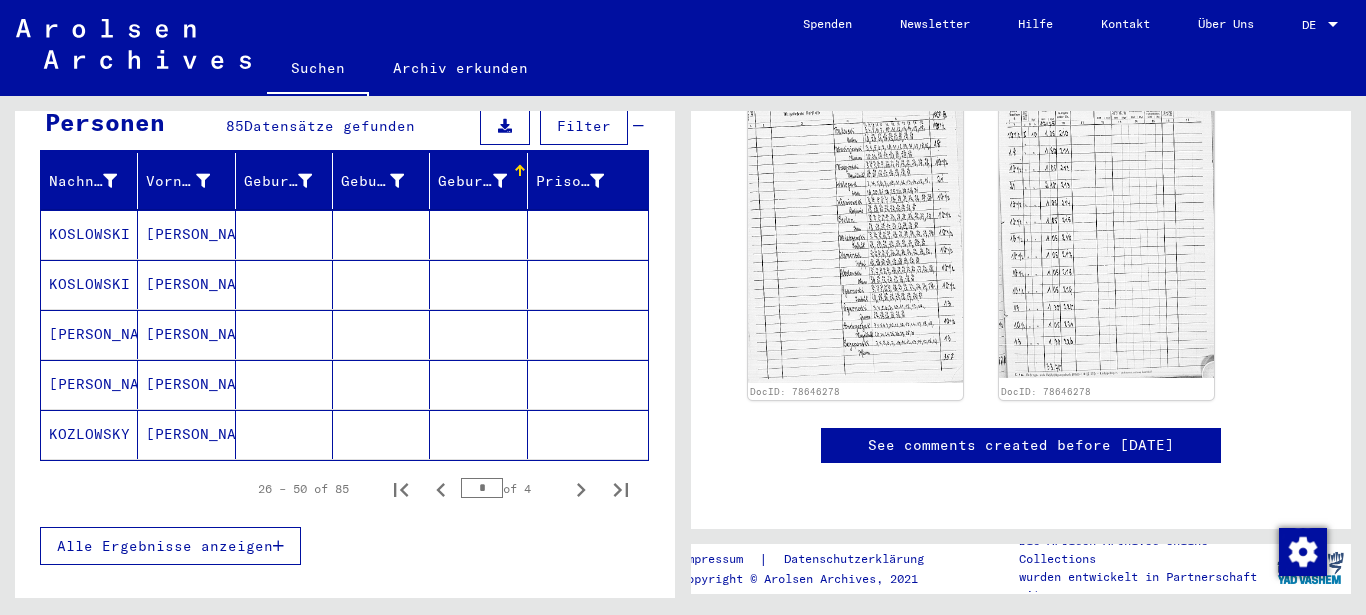click at bounding box center (478, 284) 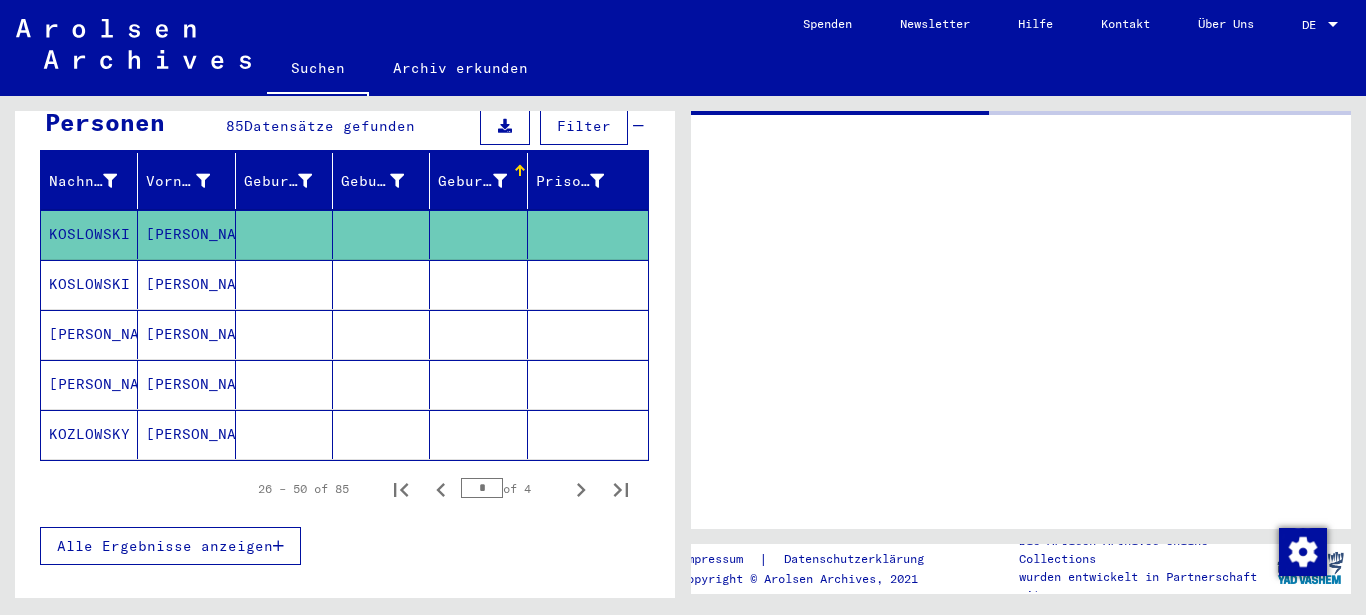 scroll, scrollTop: 0, scrollLeft: 0, axis: both 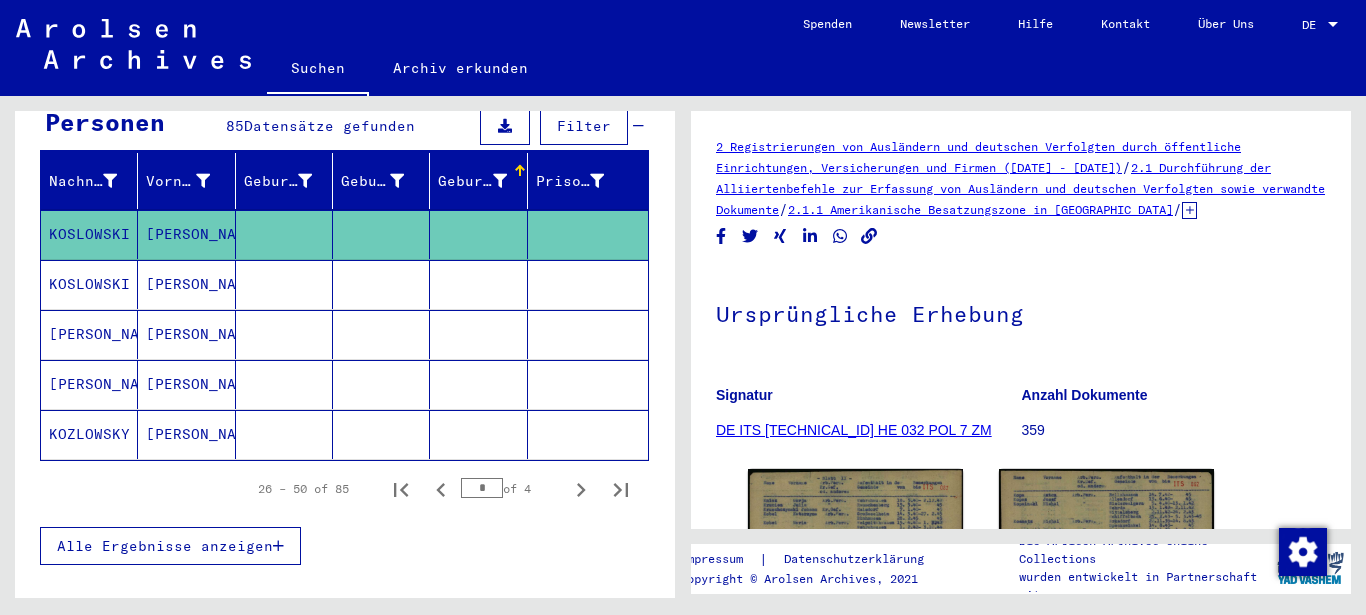 click on "Alle Ergebnisse anzeigen" at bounding box center (165, 546) 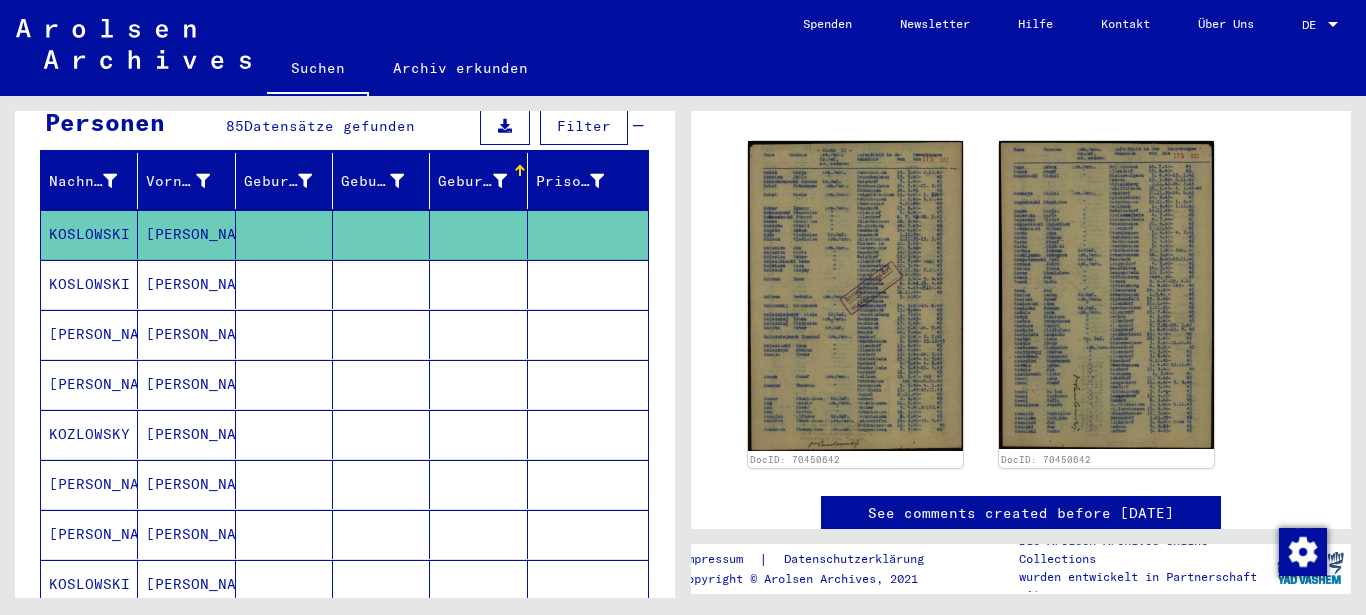 scroll, scrollTop: 540, scrollLeft: 0, axis: vertical 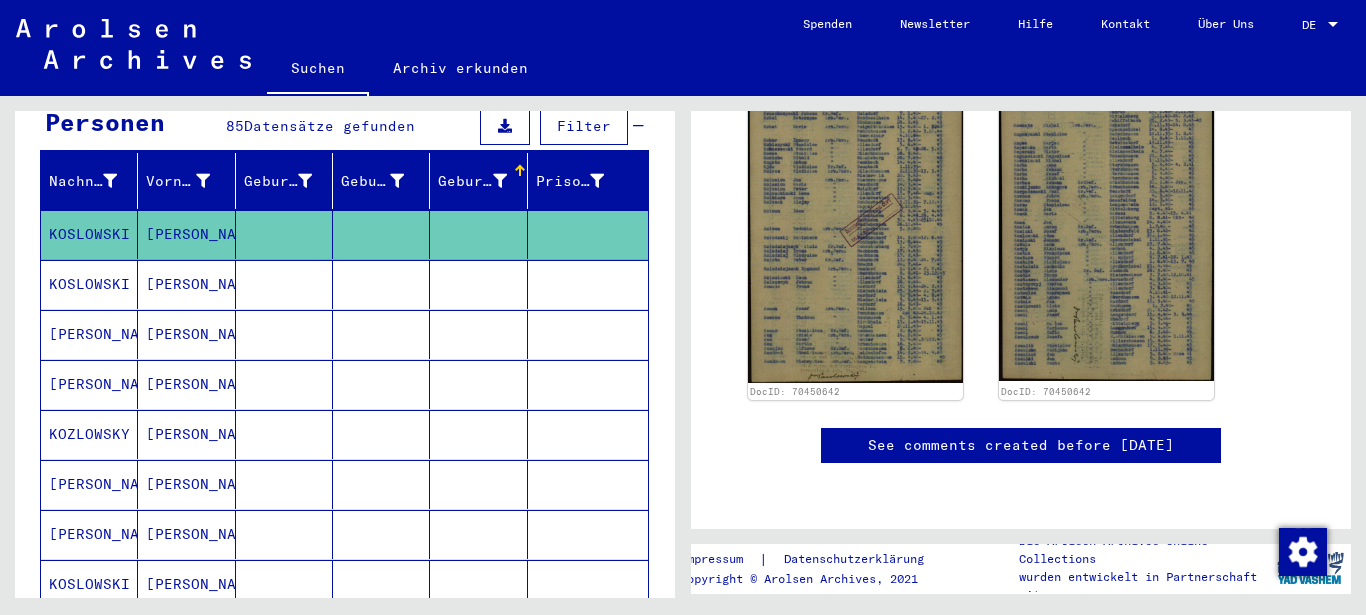 click at bounding box center [478, 334] 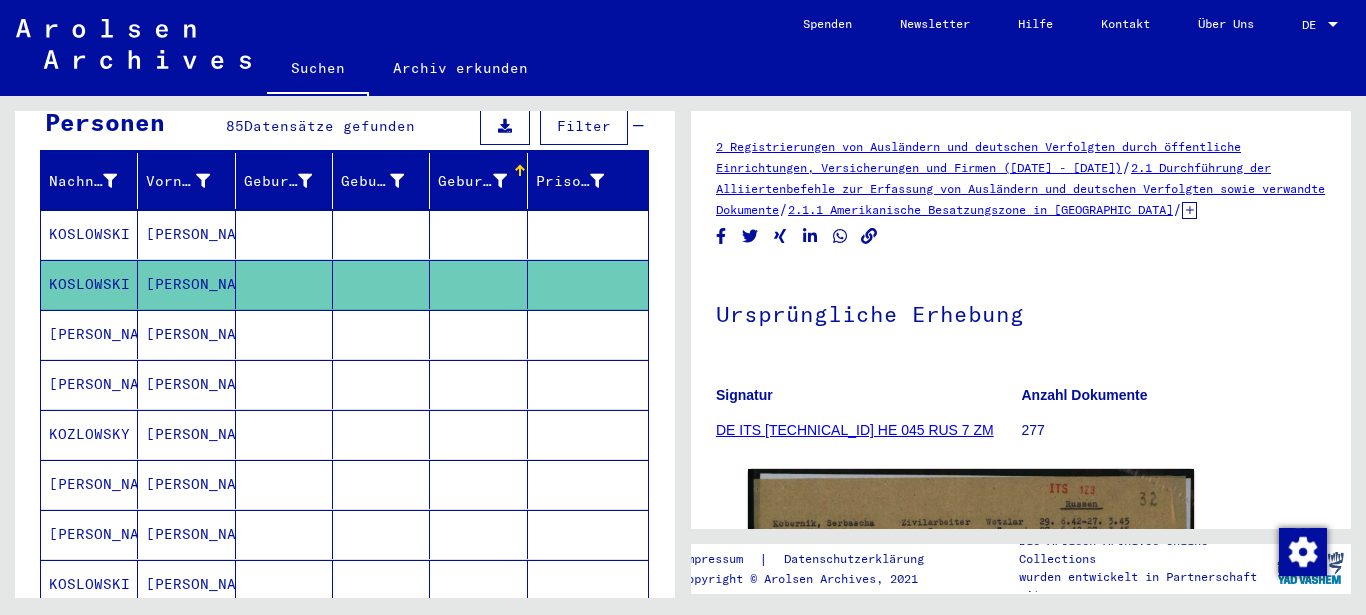 scroll, scrollTop: 432, scrollLeft: 0, axis: vertical 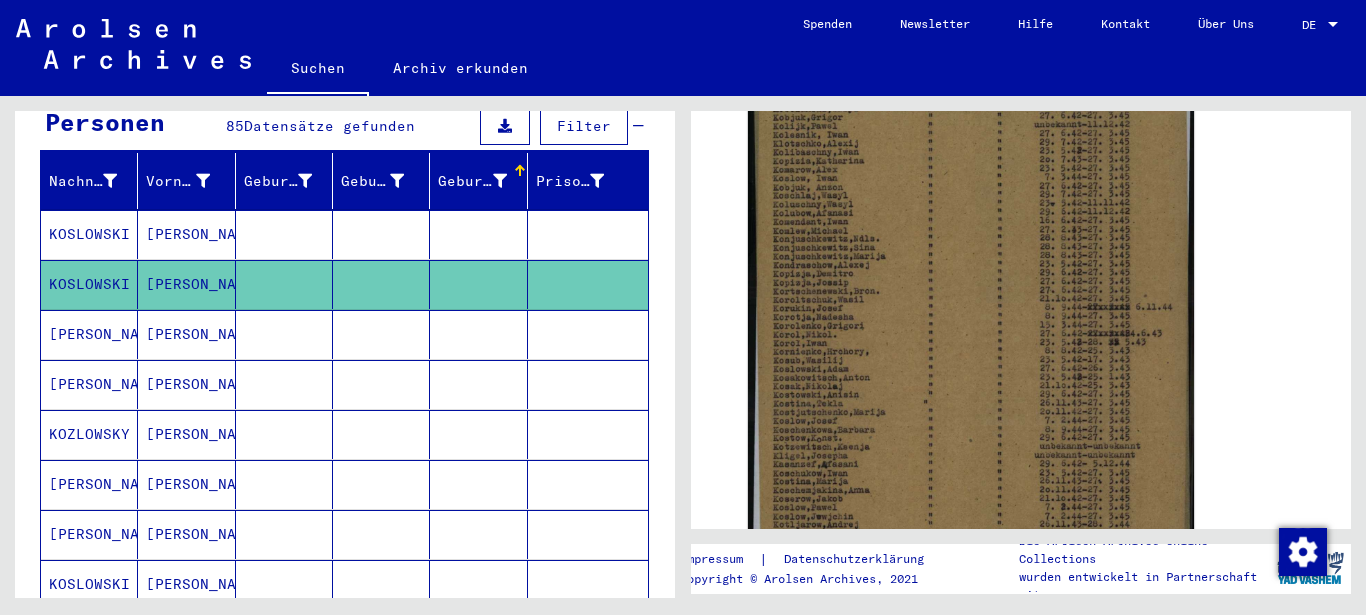 click at bounding box center [478, 384] 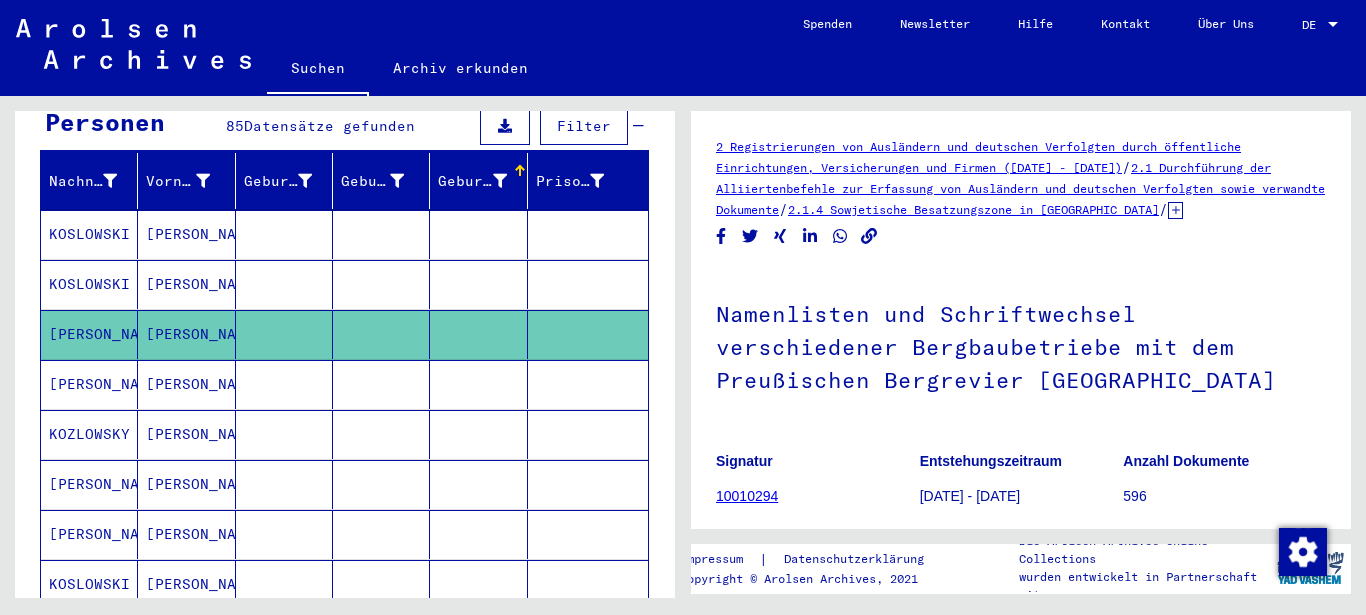 scroll, scrollTop: 432, scrollLeft: 0, axis: vertical 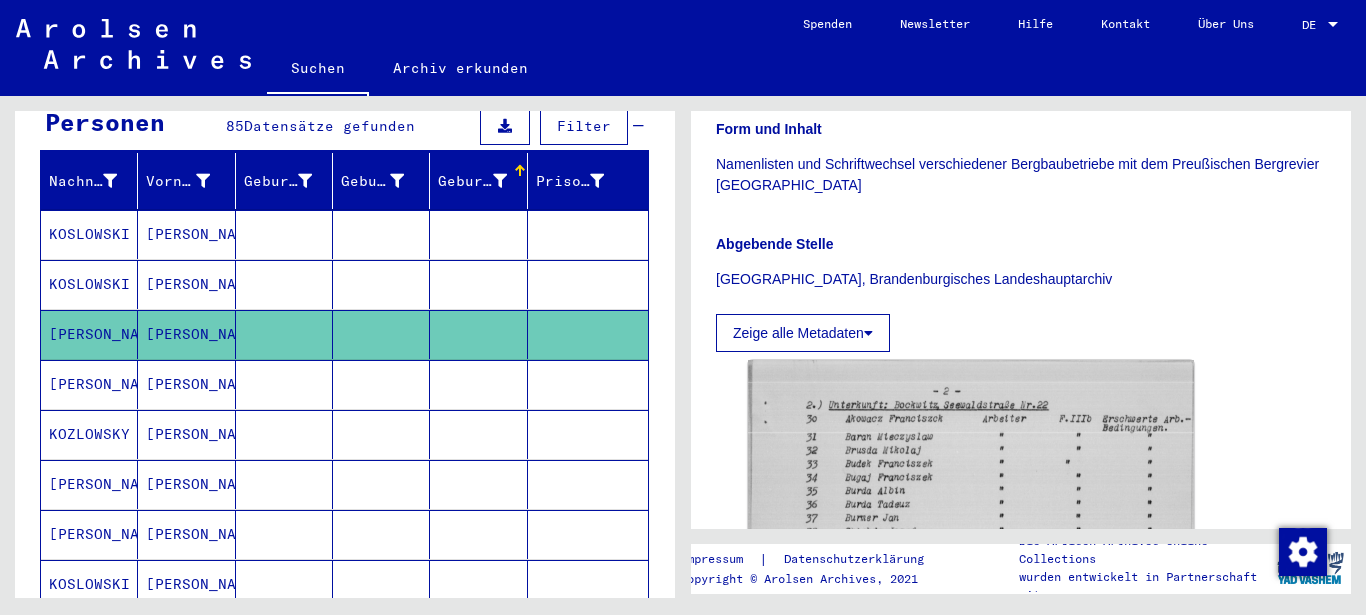 drag, startPoint x: 488, startPoint y: 377, endPoint x: 532, endPoint y: 374, distance: 44.102154 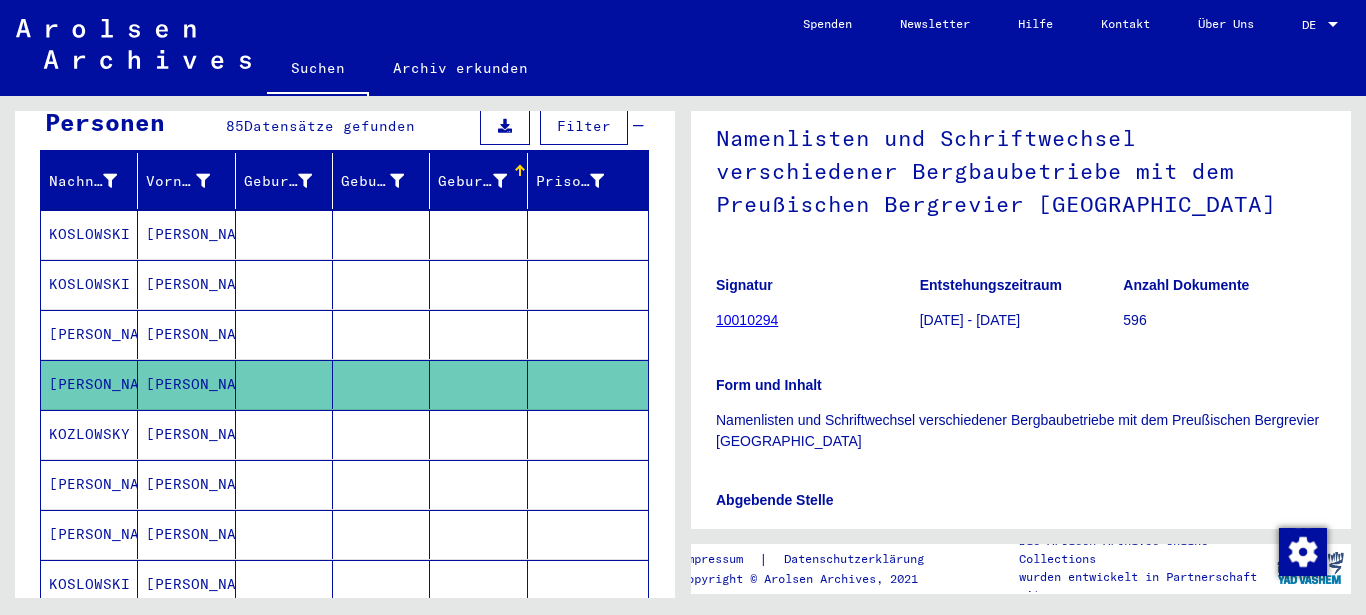 scroll 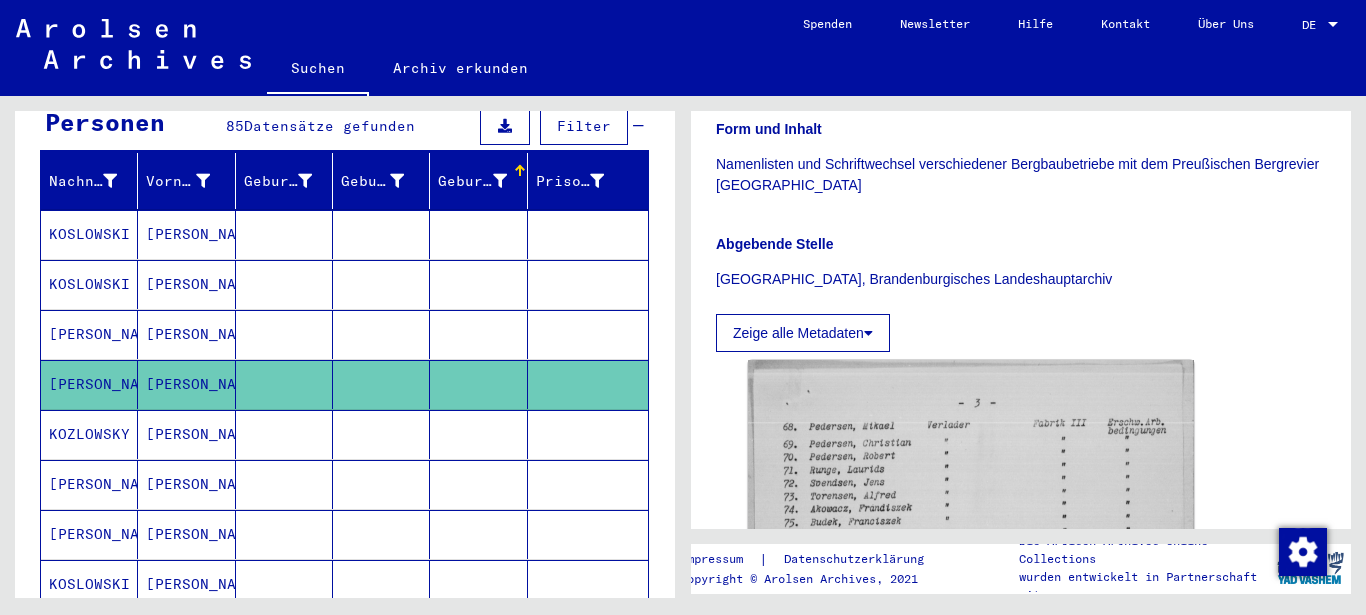 click at bounding box center (478, 484) 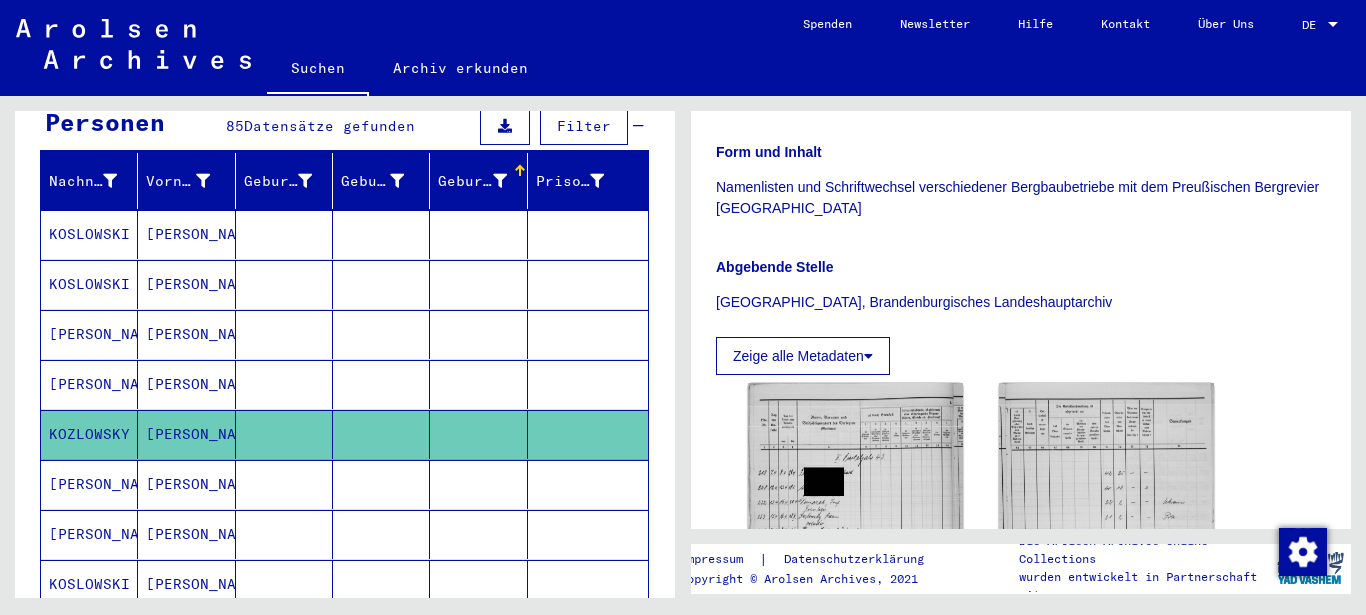 click at bounding box center (478, 534) 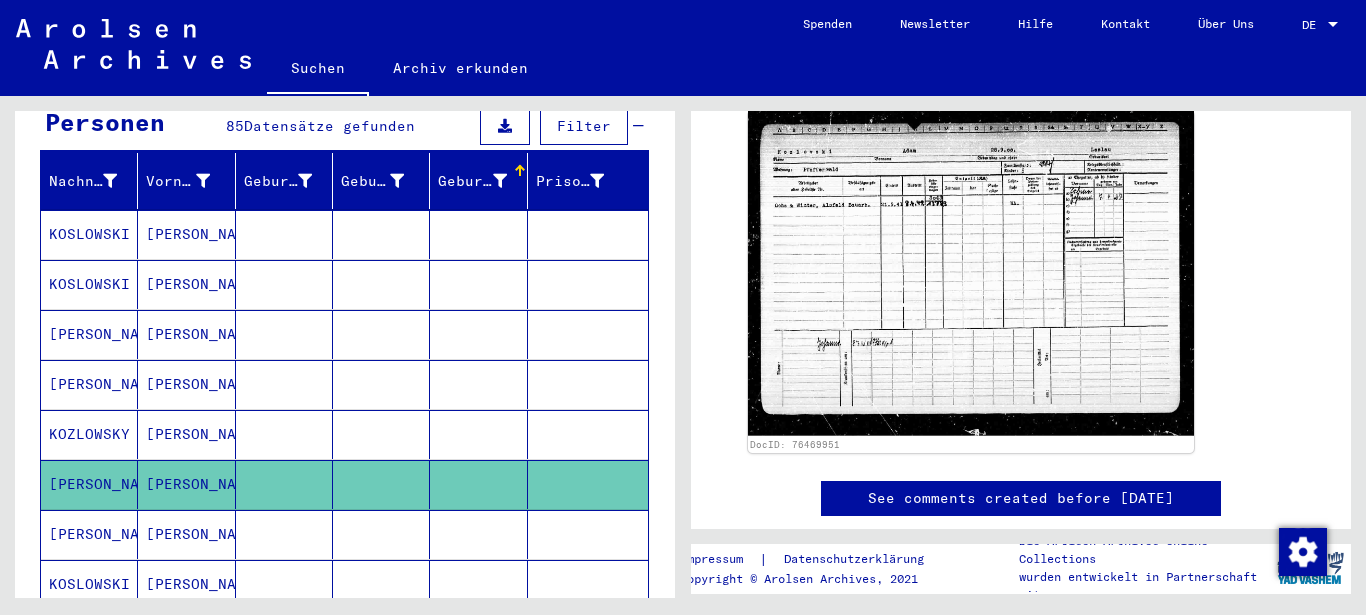 click at bounding box center (478, 584) 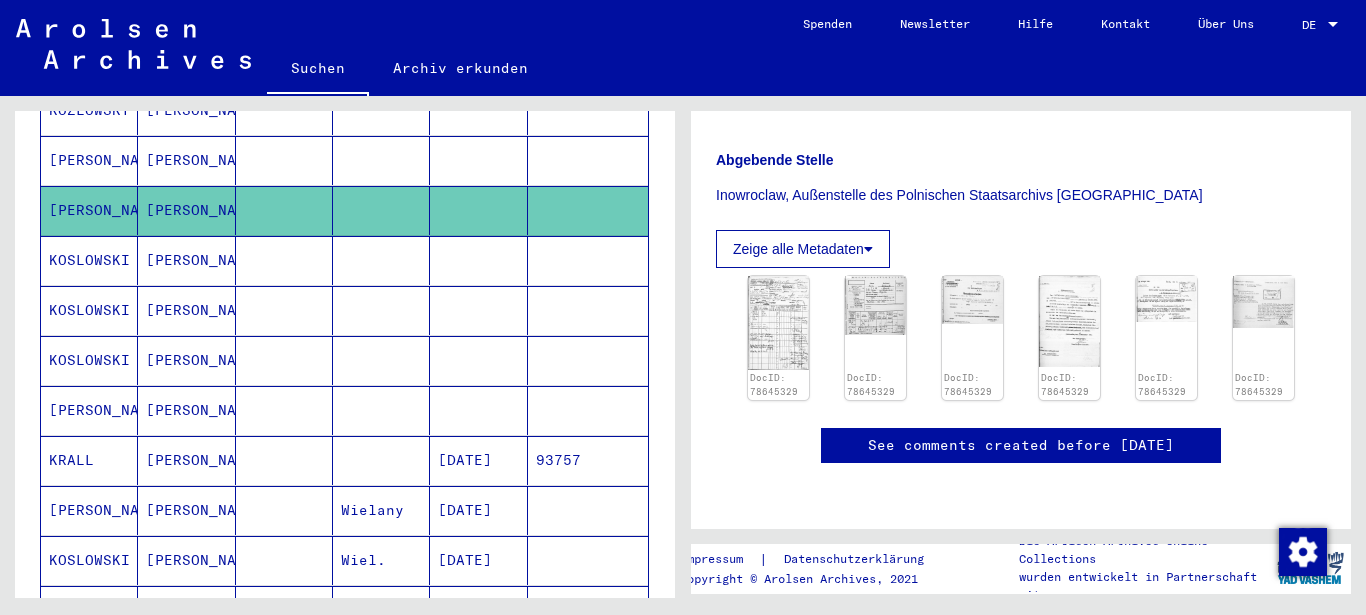 click at bounding box center [478, 310] 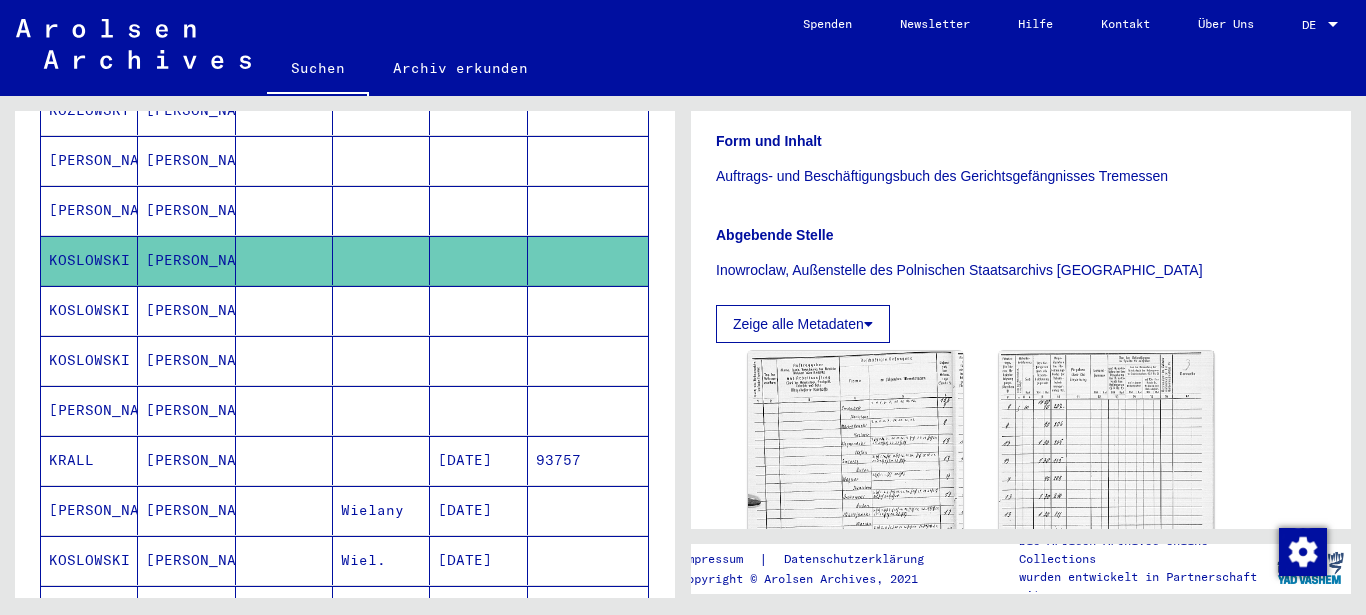 click at bounding box center [478, 360] 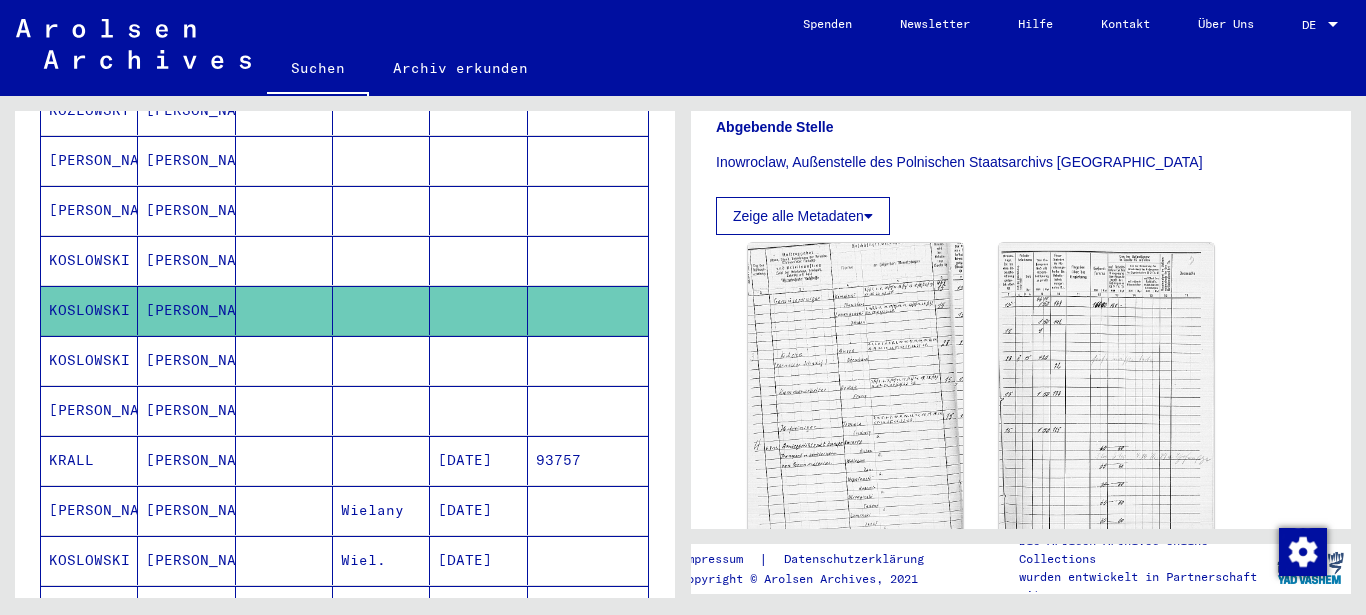 click at bounding box center [478, 410] 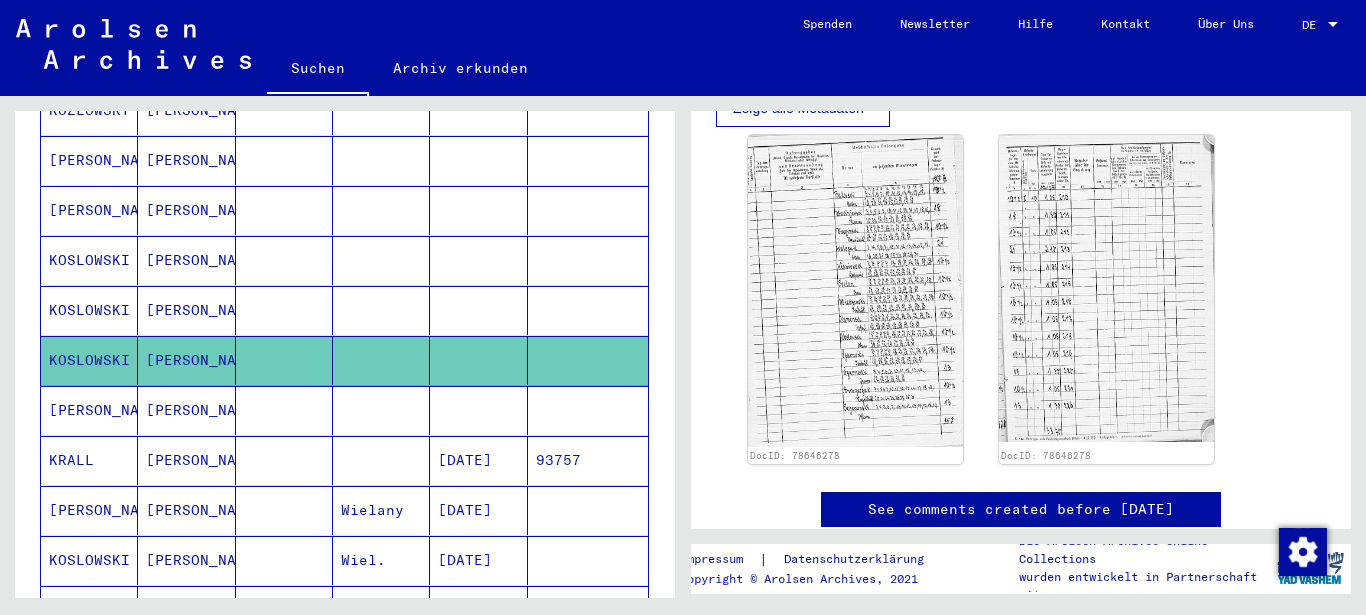 click at bounding box center [478, 460] 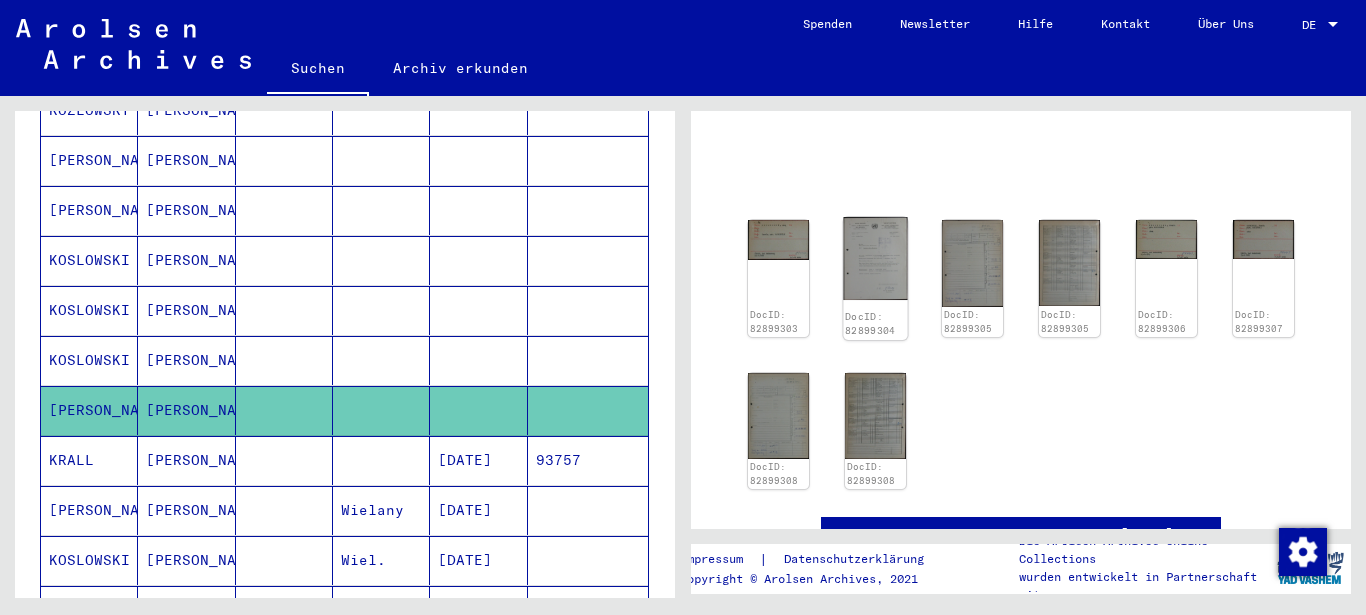 click 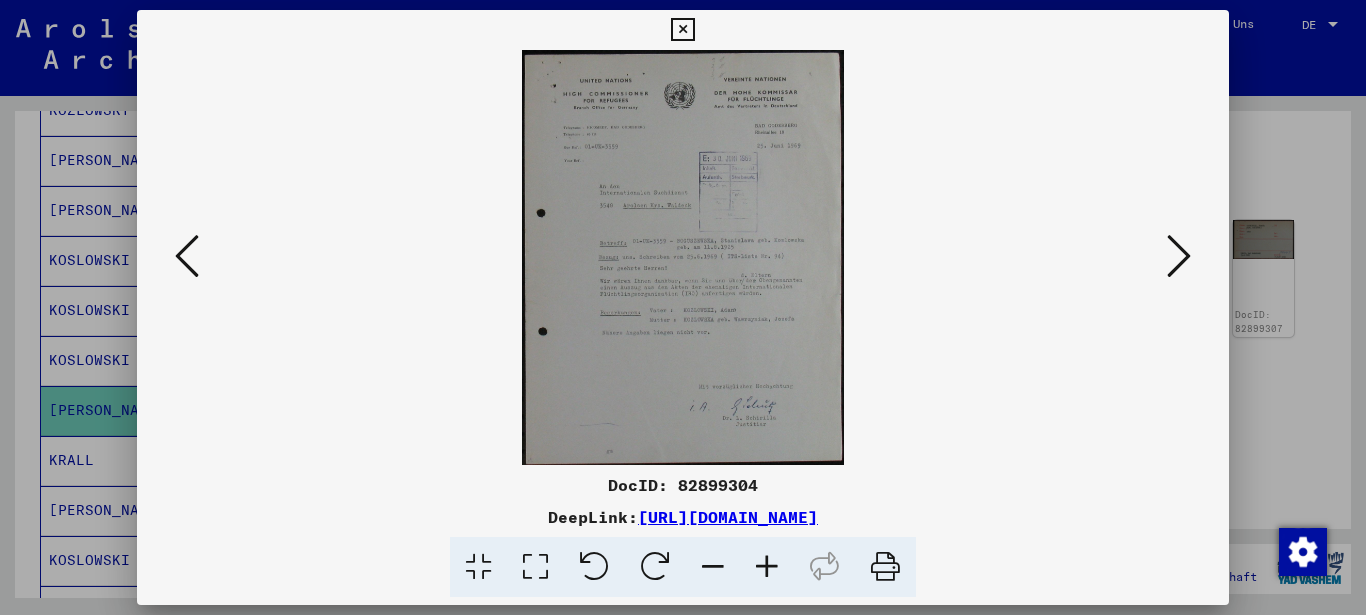 click at bounding box center [683, 257] 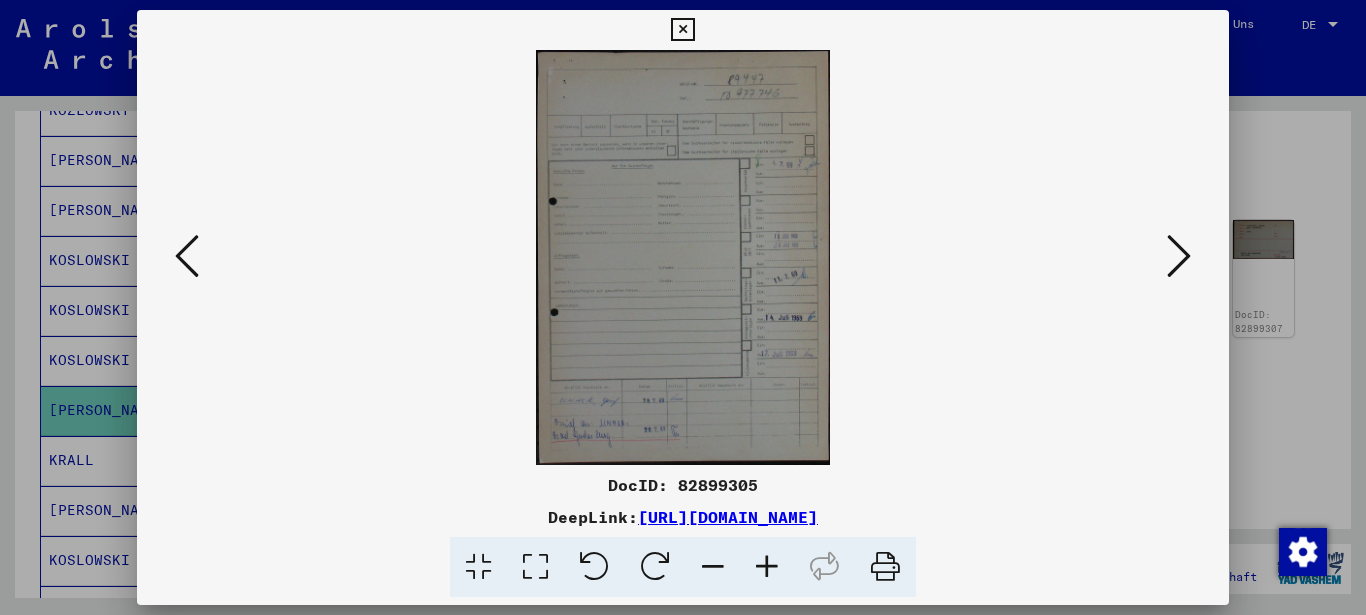 click at bounding box center (1179, 256) 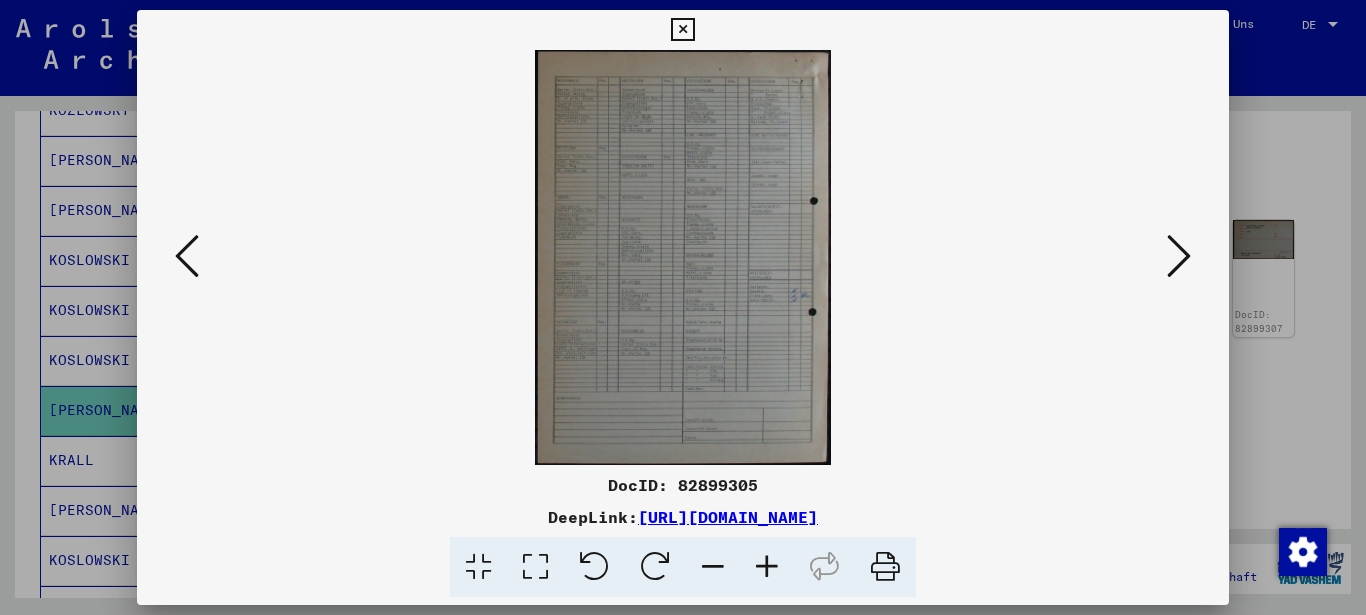 click at bounding box center [1179, 256] 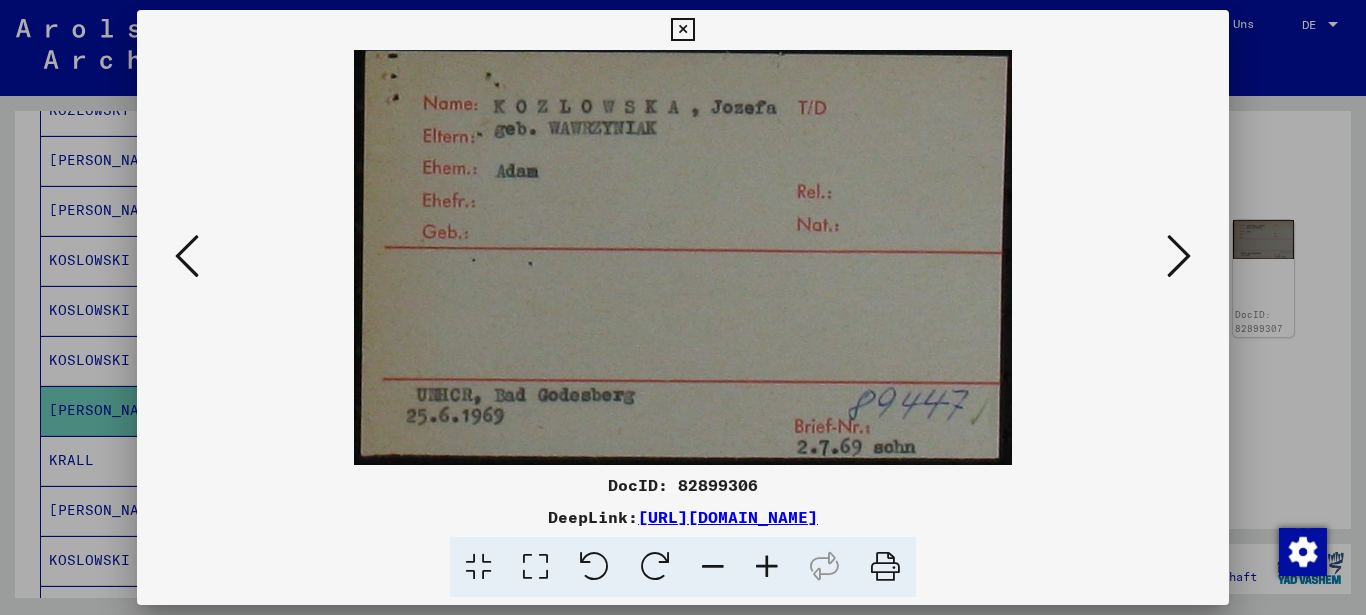 click at bounding box center (1179, 256) 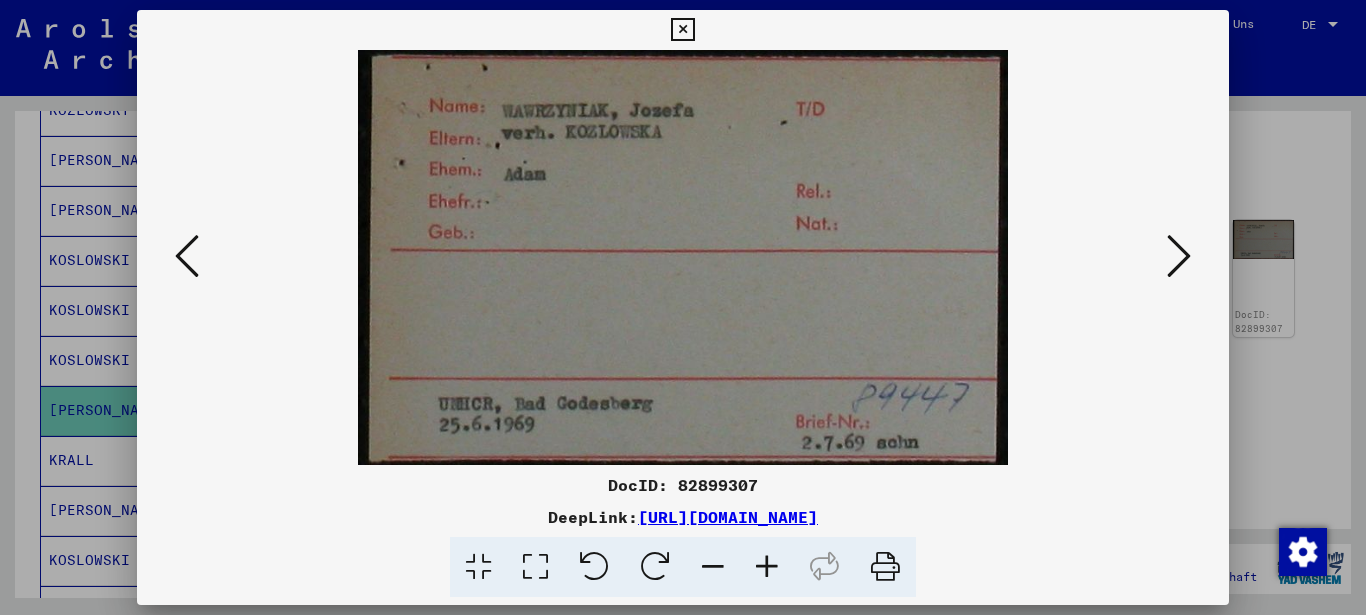 click at bounding box center [682, 30] 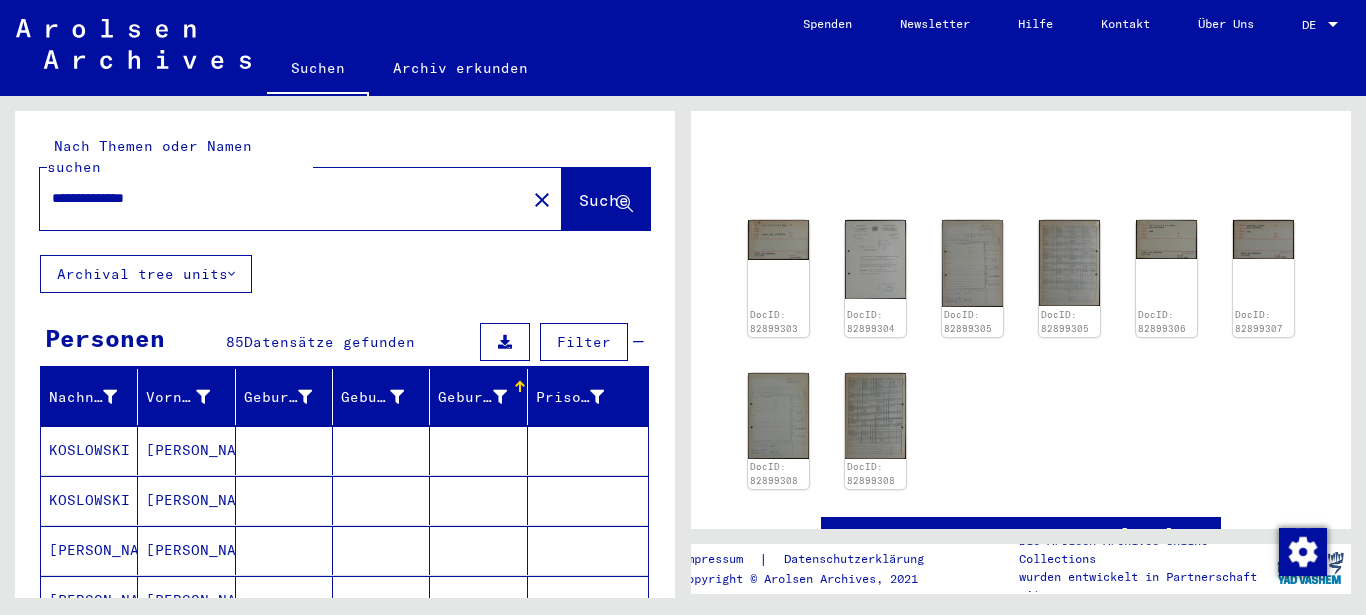drag, startPoint x: 86, startPoint y: 176, endPoint x: 4, endPoint y: 183, distance: 82.29824 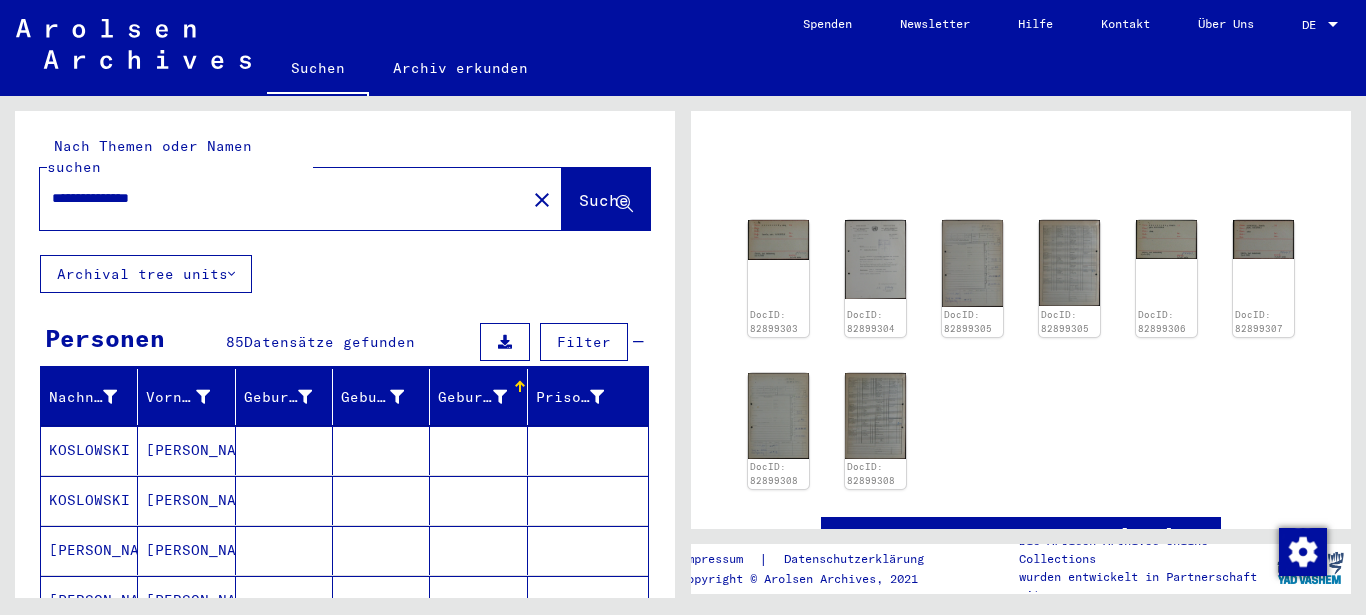 type on "**********" 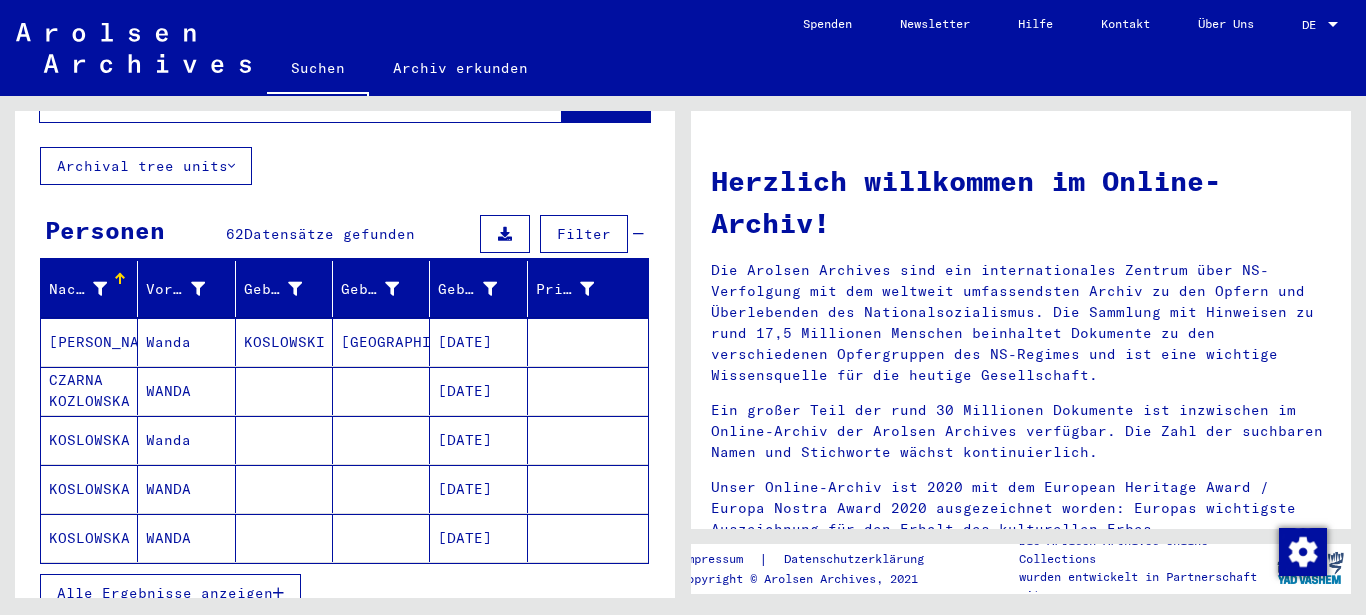 click on "Alle Ergebnisse anzeigen" at bounding box center (170, 593) 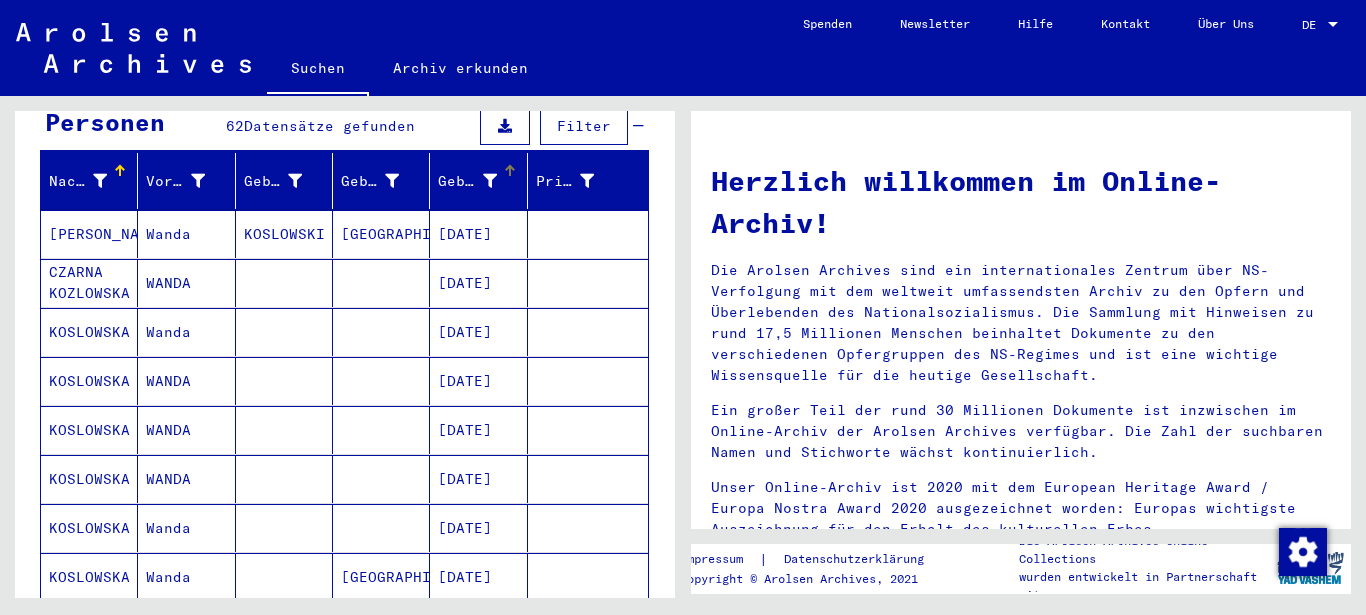click on "Geburtsdatum" at bounding box center (467, 181) 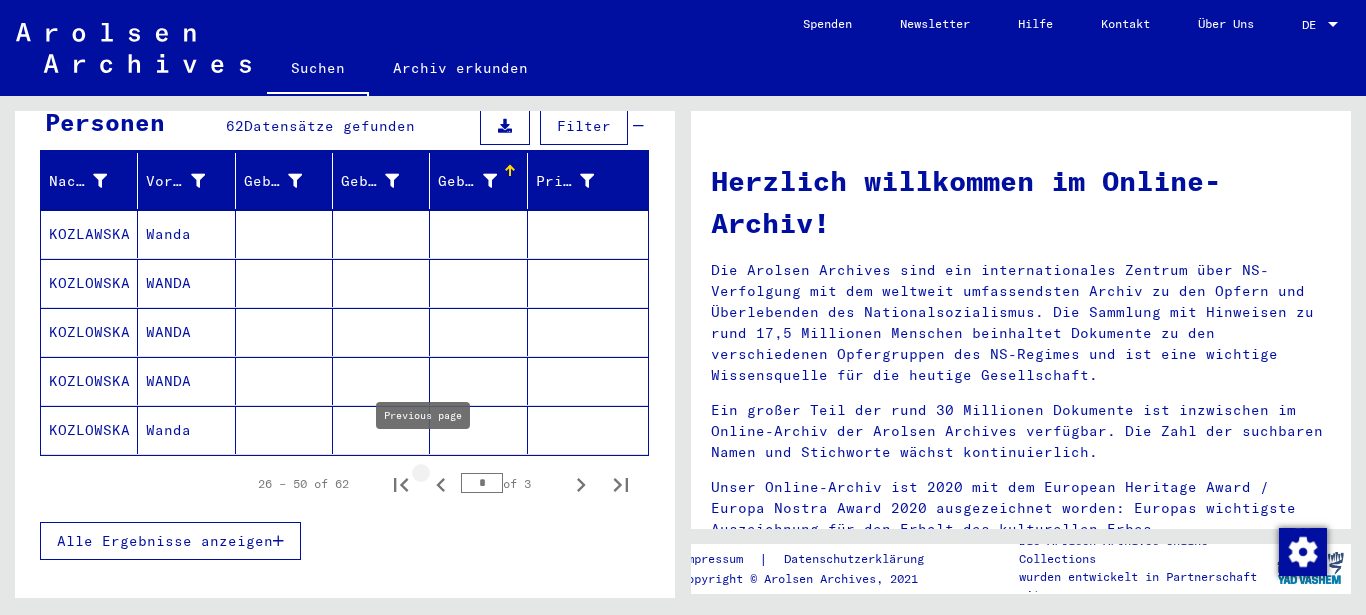 click 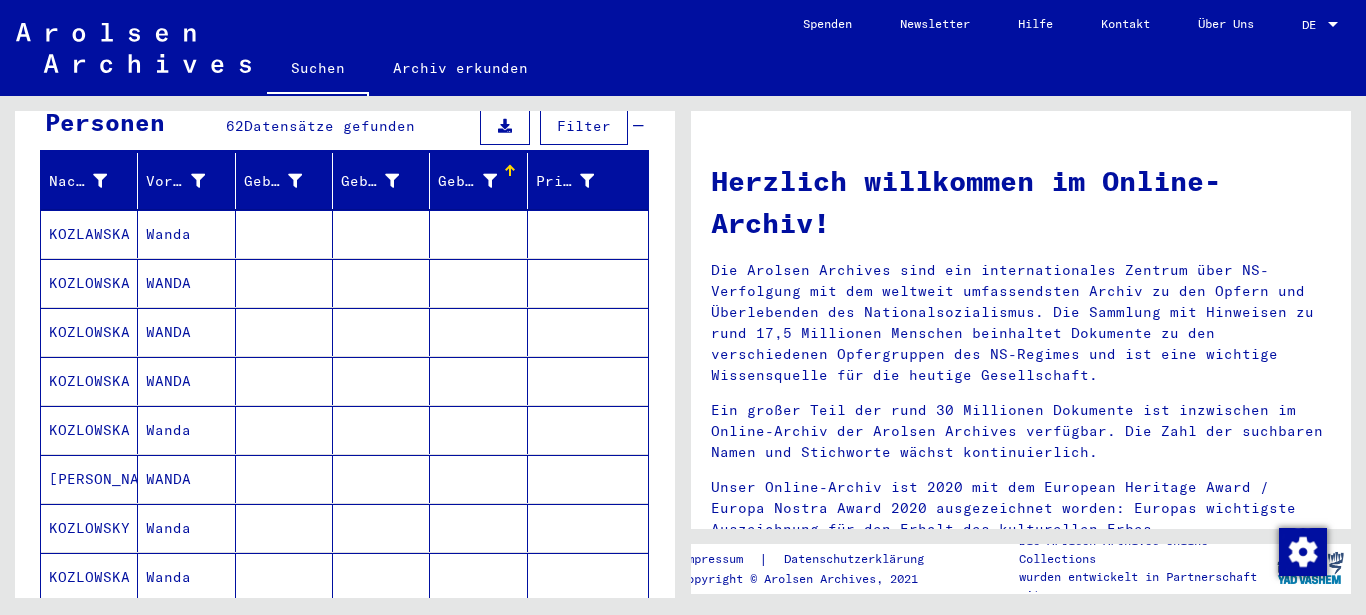 click at bounding box center [478, 283] 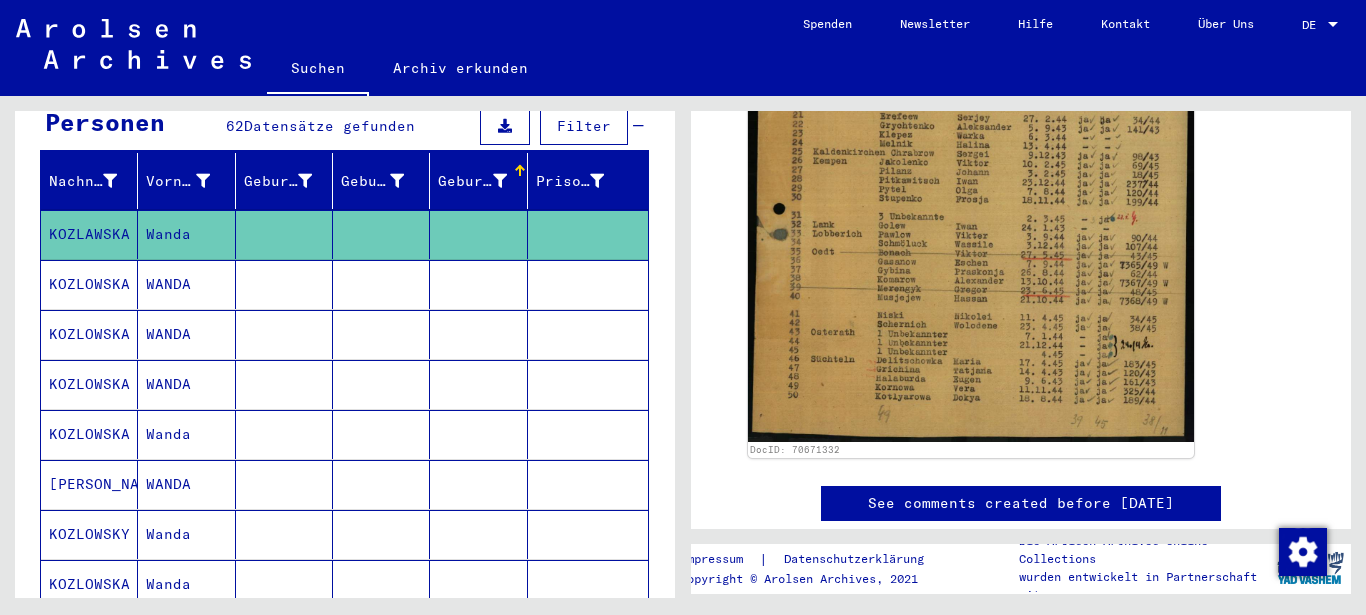 click at bounding box center (588, 334) 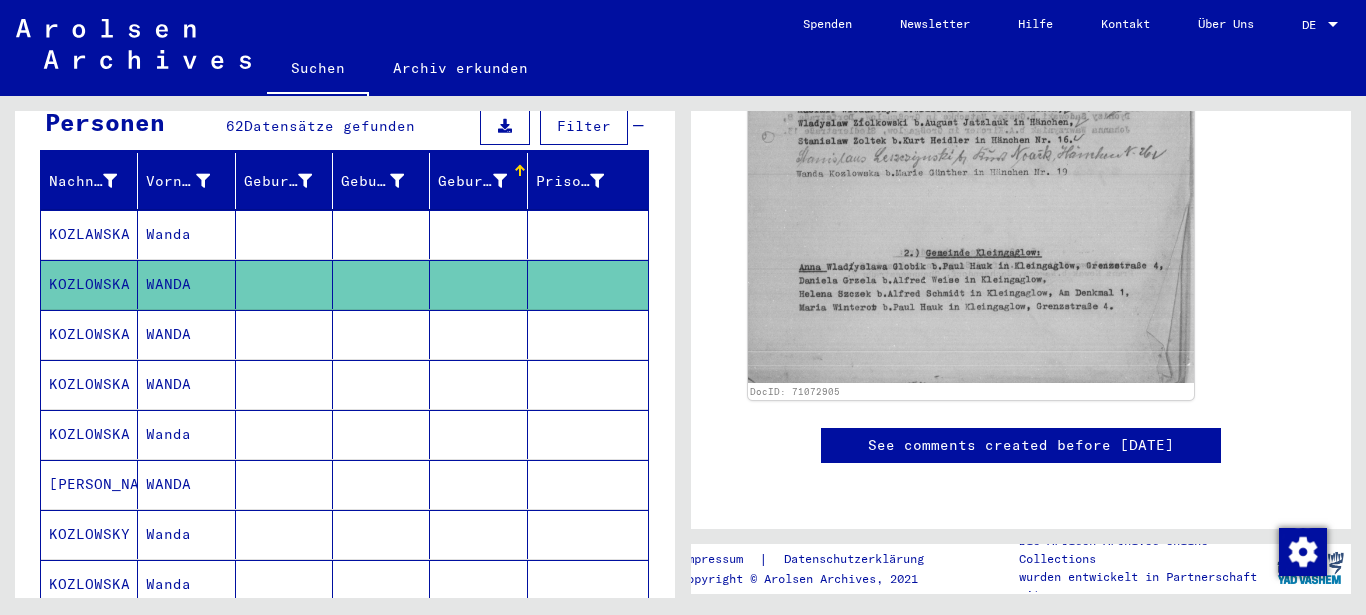 click at bounding box center (478, 384) 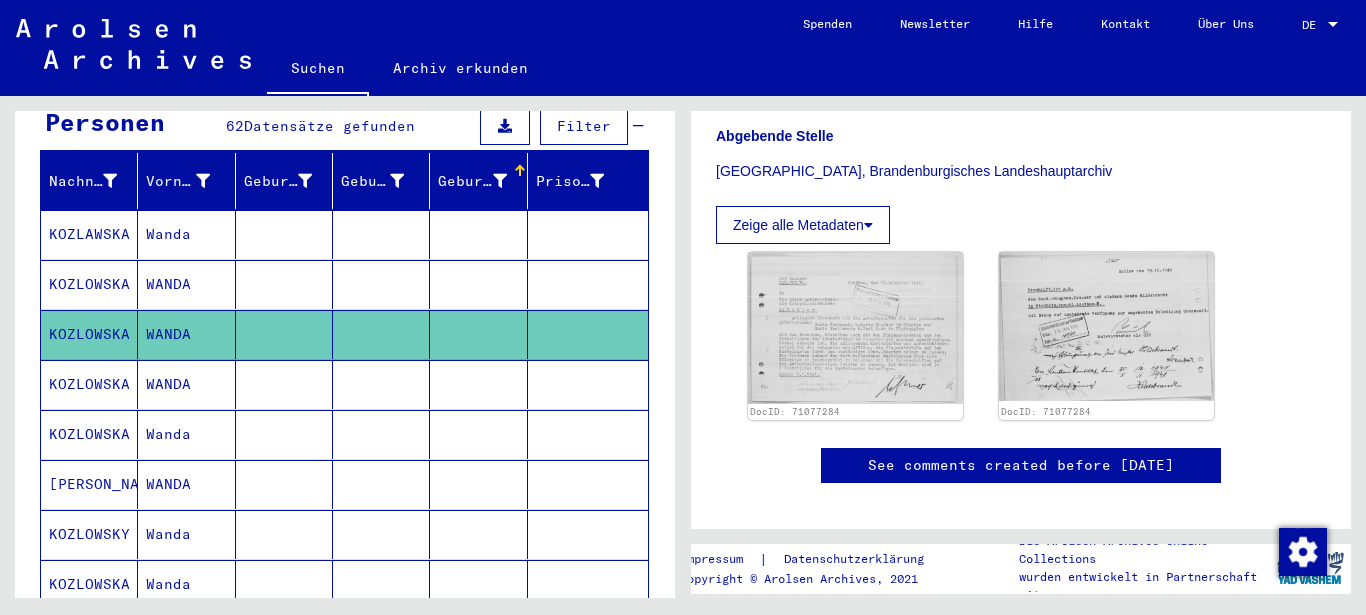 click at bounding box center (478, 434) 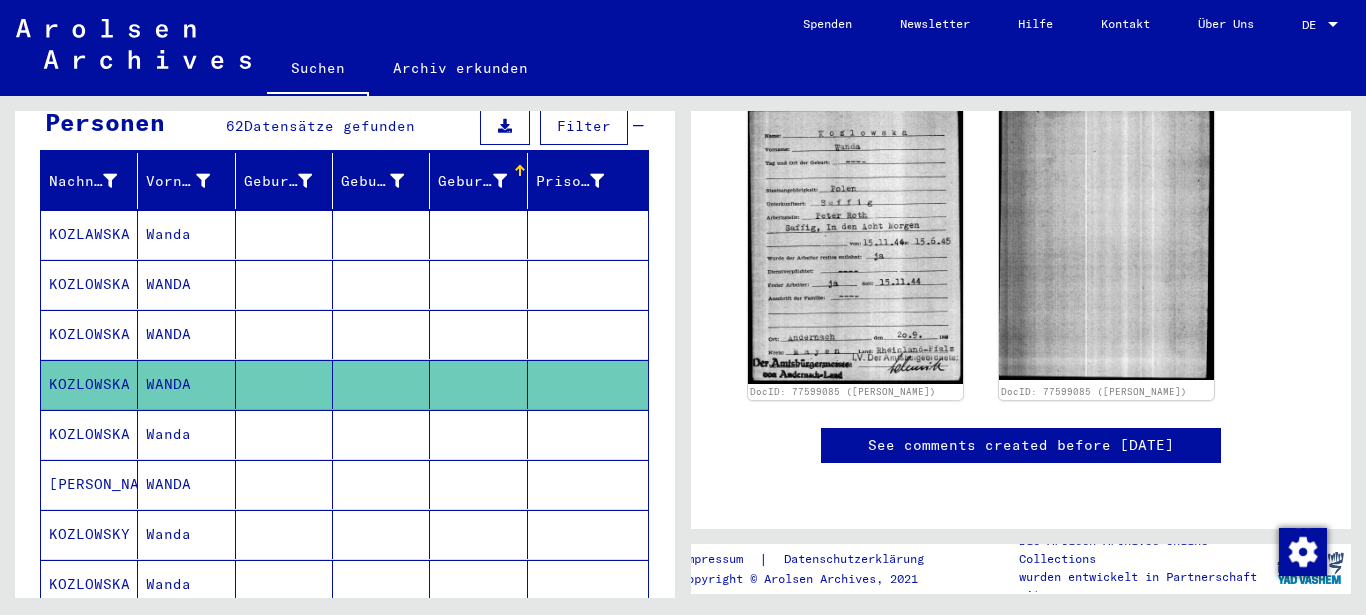 click at bounding box center [478, 484] 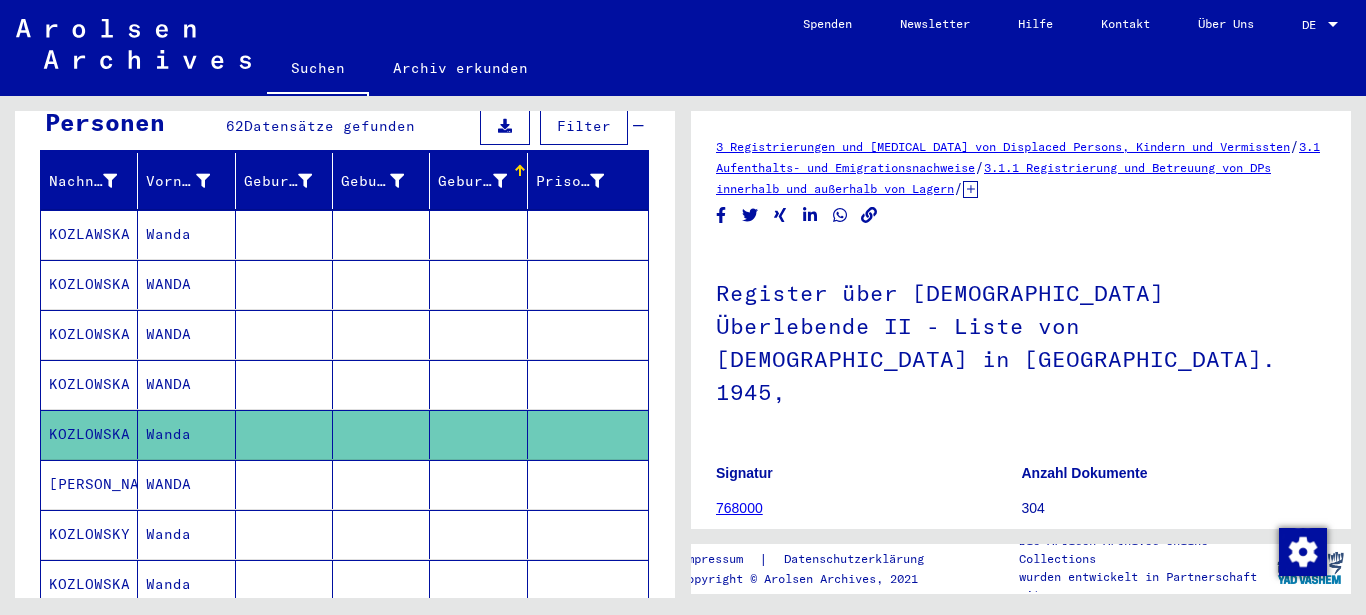 click at bounding box center [478, 434] 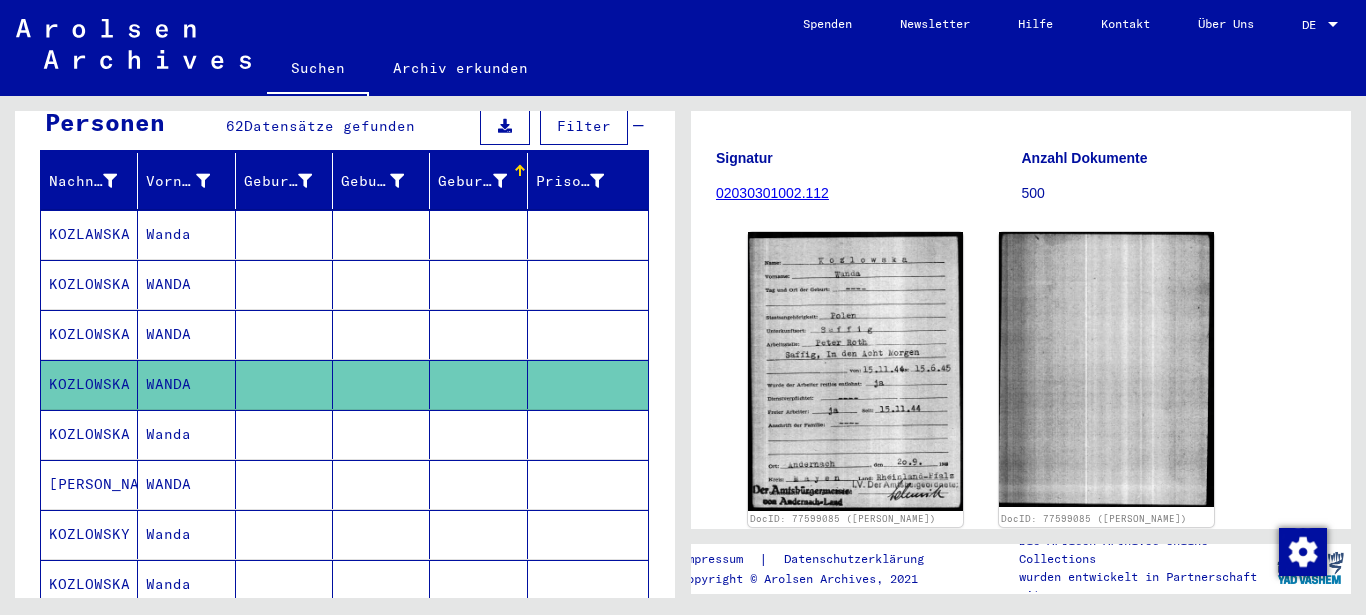 click at bounding box center [478, 484] 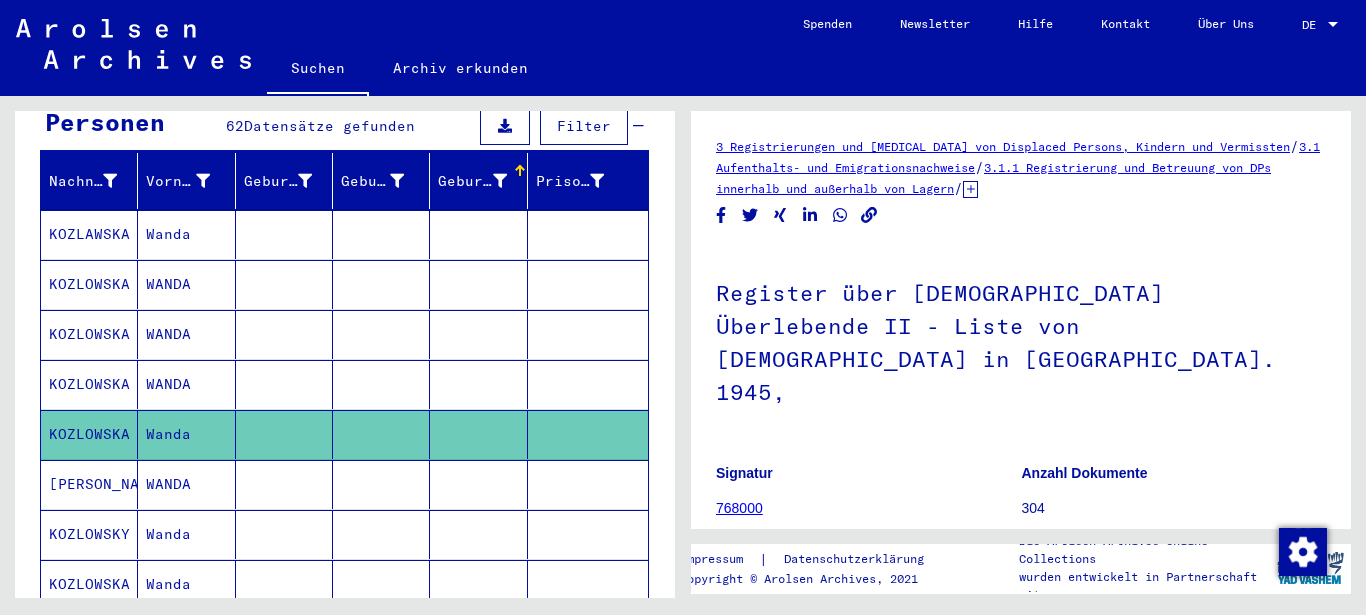 scroll, scrollTop: 432, scrollLeft: 0, axis: vertical 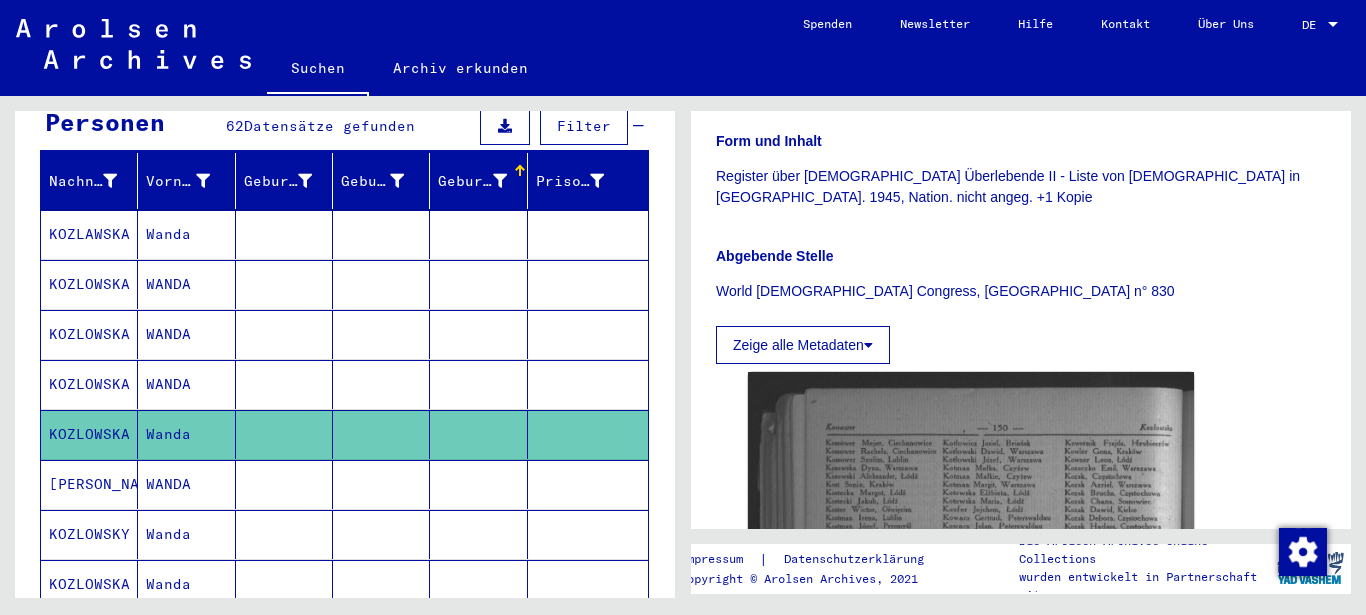 click at bounding box center [478, 534] 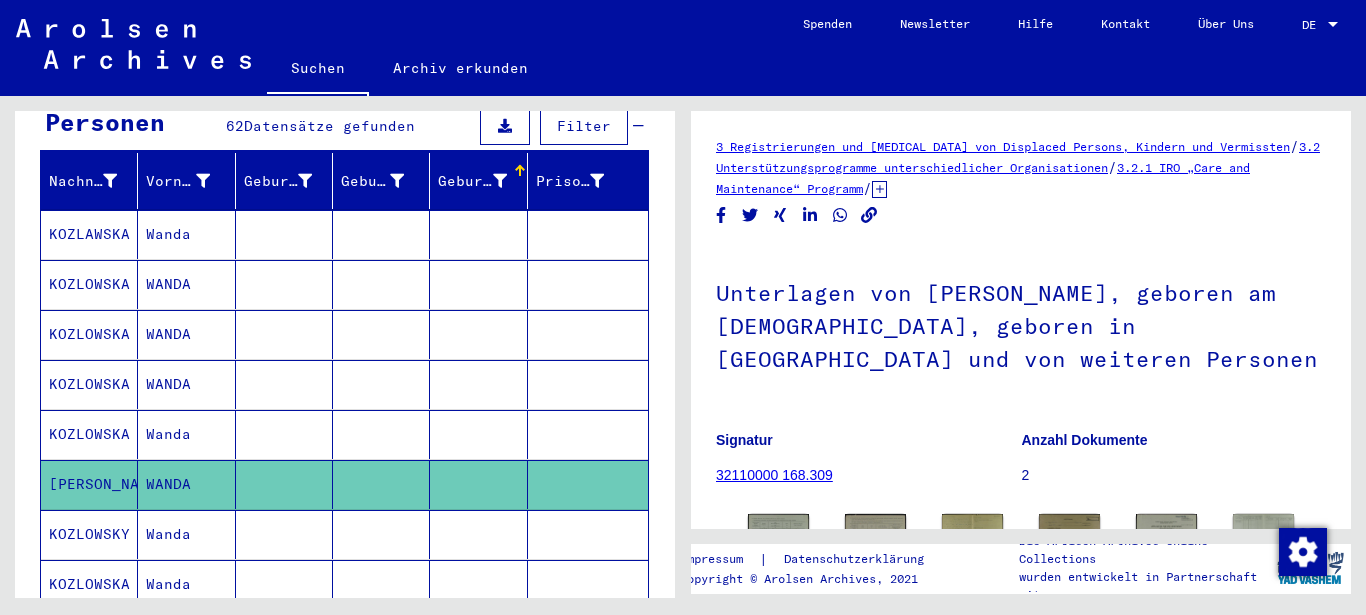 scroll, scrollTop: 265, scrollLeft: 0, axis: vertical 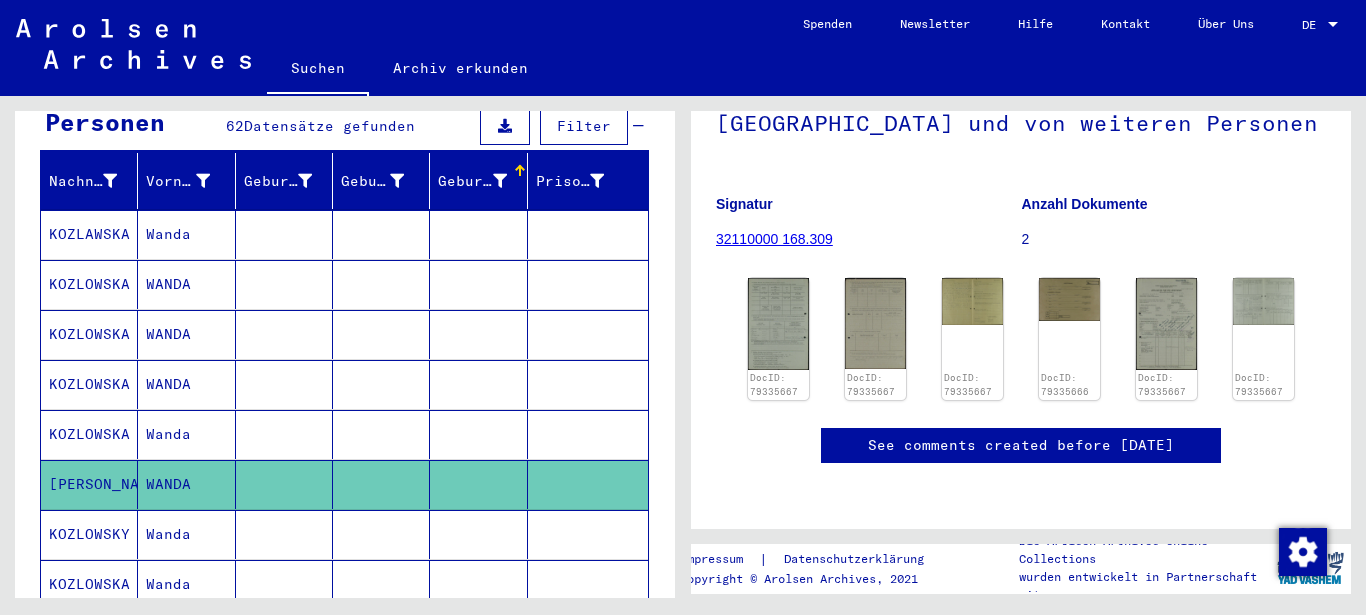 click at bounding box center [478, 584] 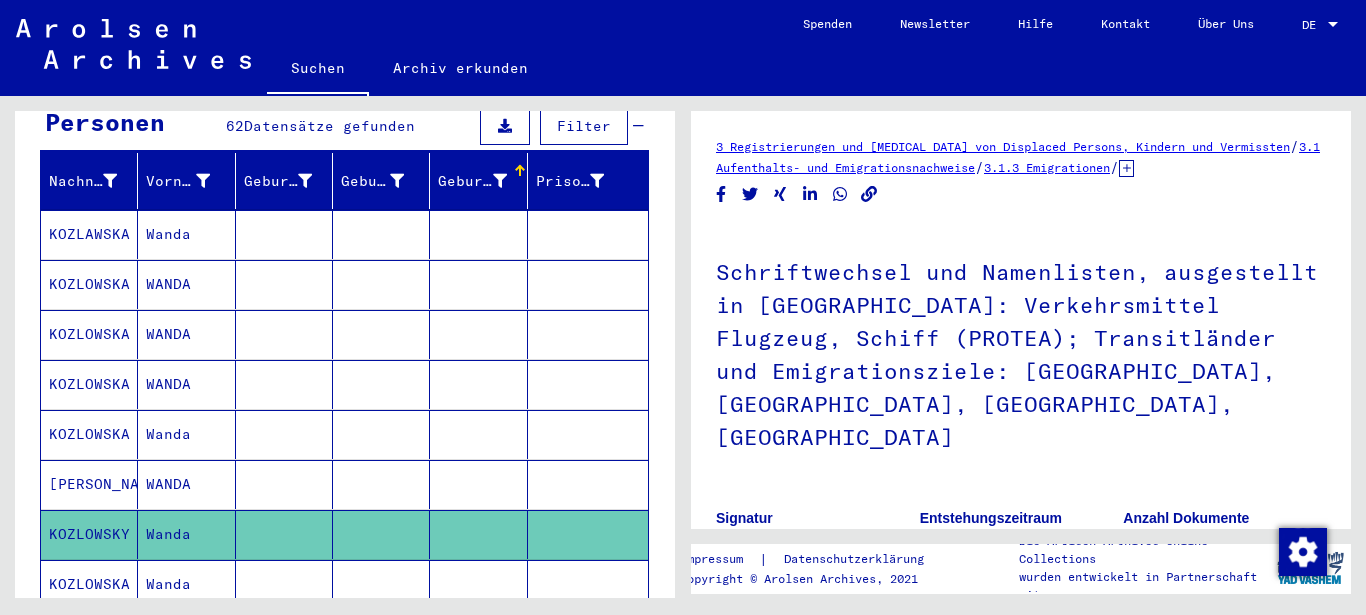 scroll, scrollTop: 540, scrollLeft: 0, axis: vertical 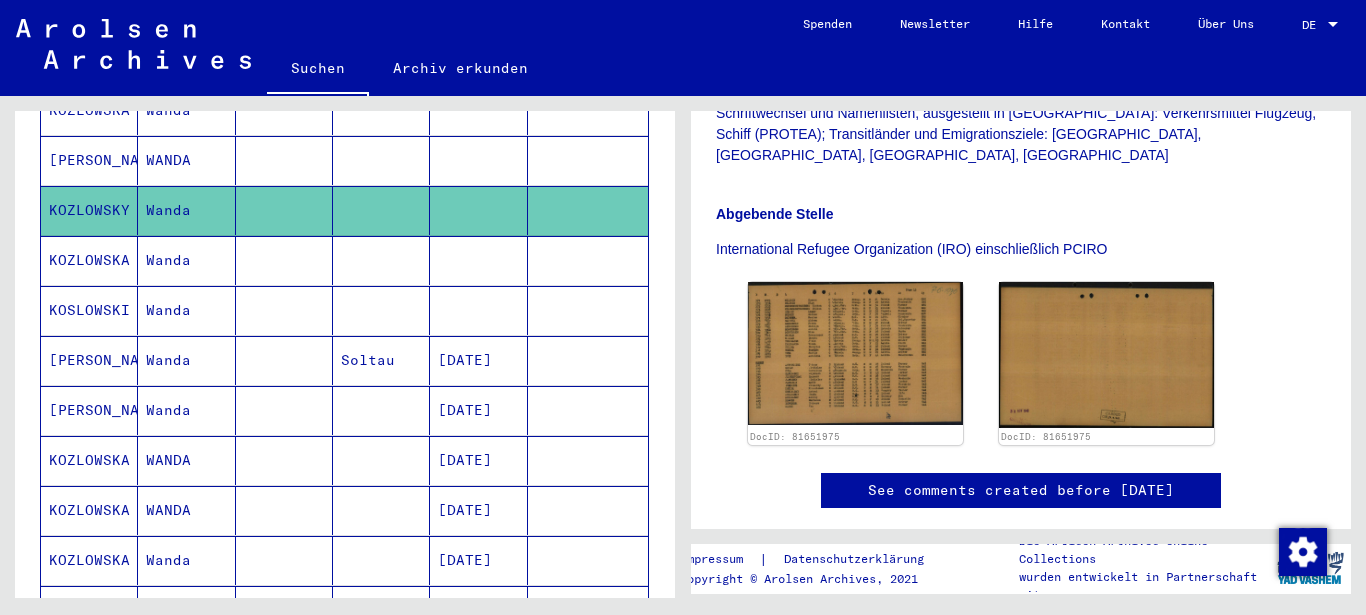 click at bounding box center [478, 310] 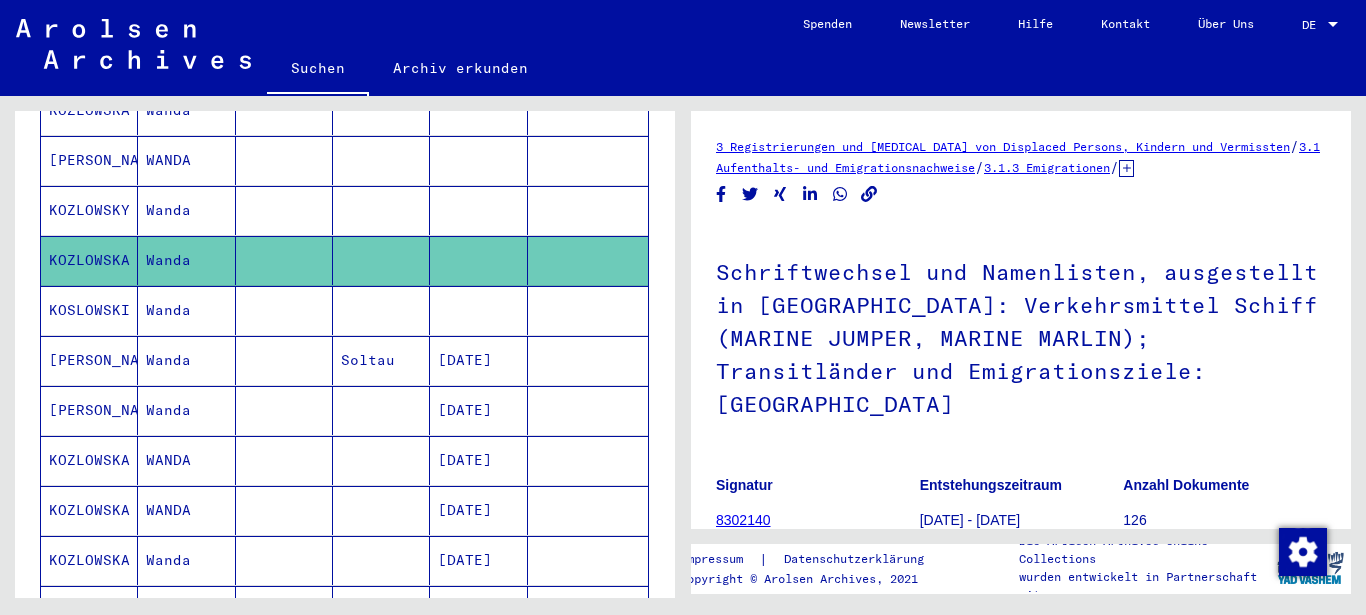 scroll, scrollTop: 432, scrollLeft: 0, axis: vertical 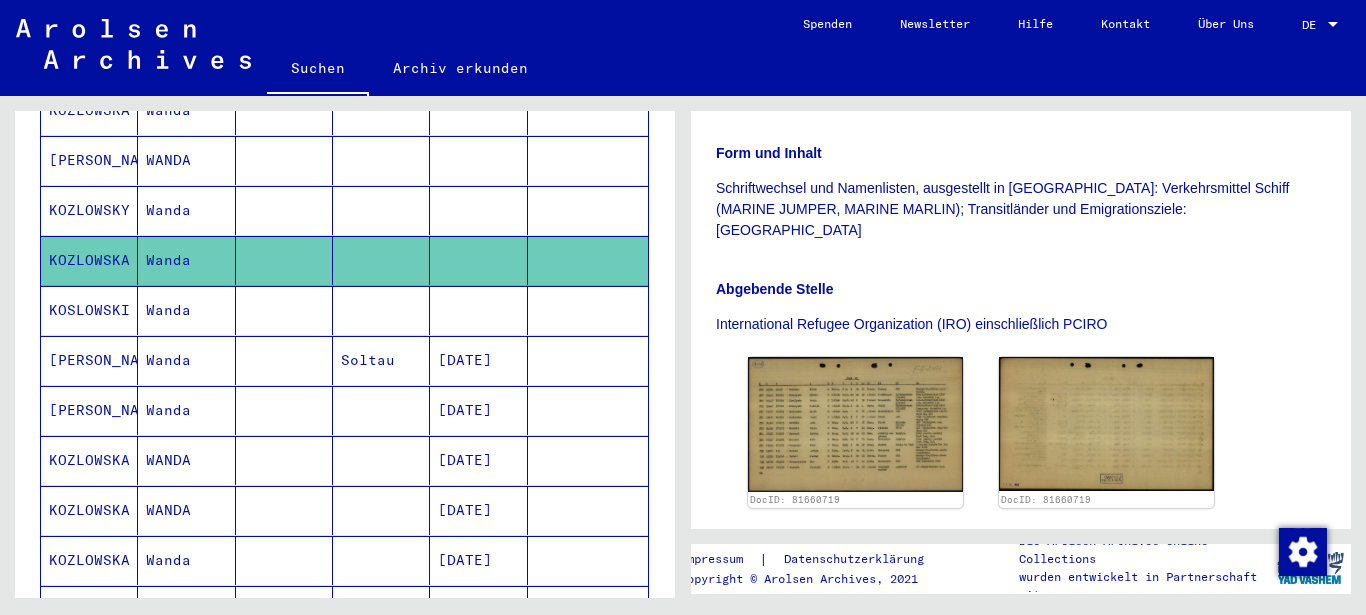 click at bounding box center [478, 360] 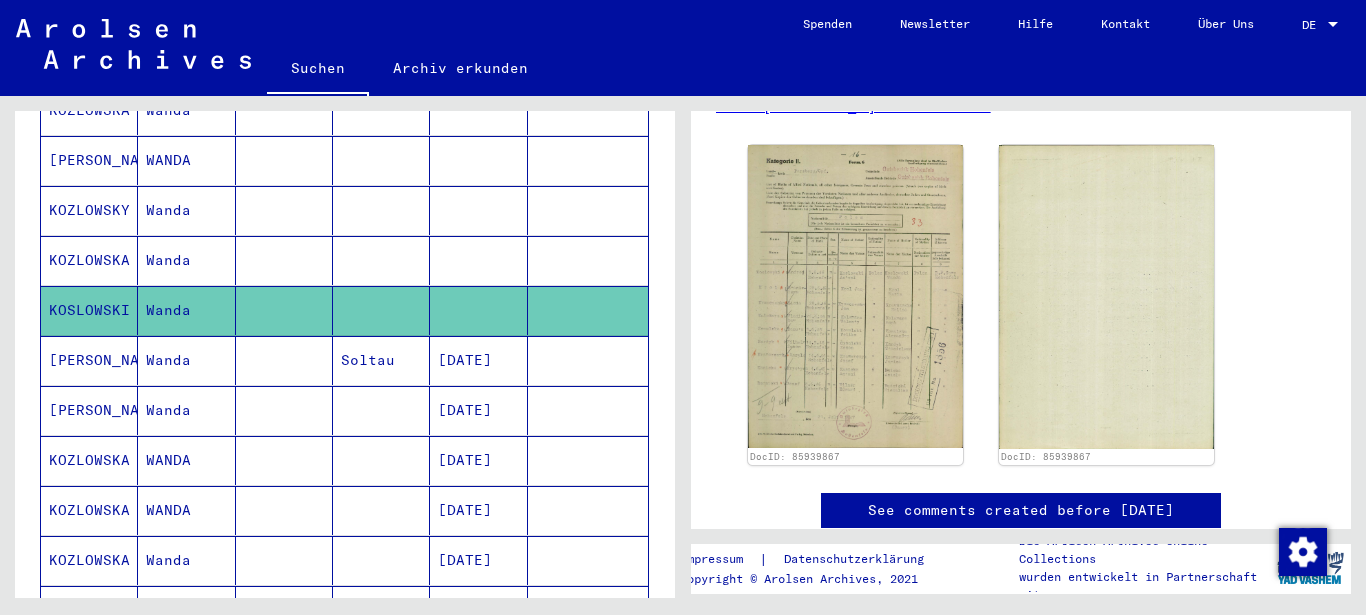 scroll, scrollTop: 411, scrollLeft: 0, axis: vertical 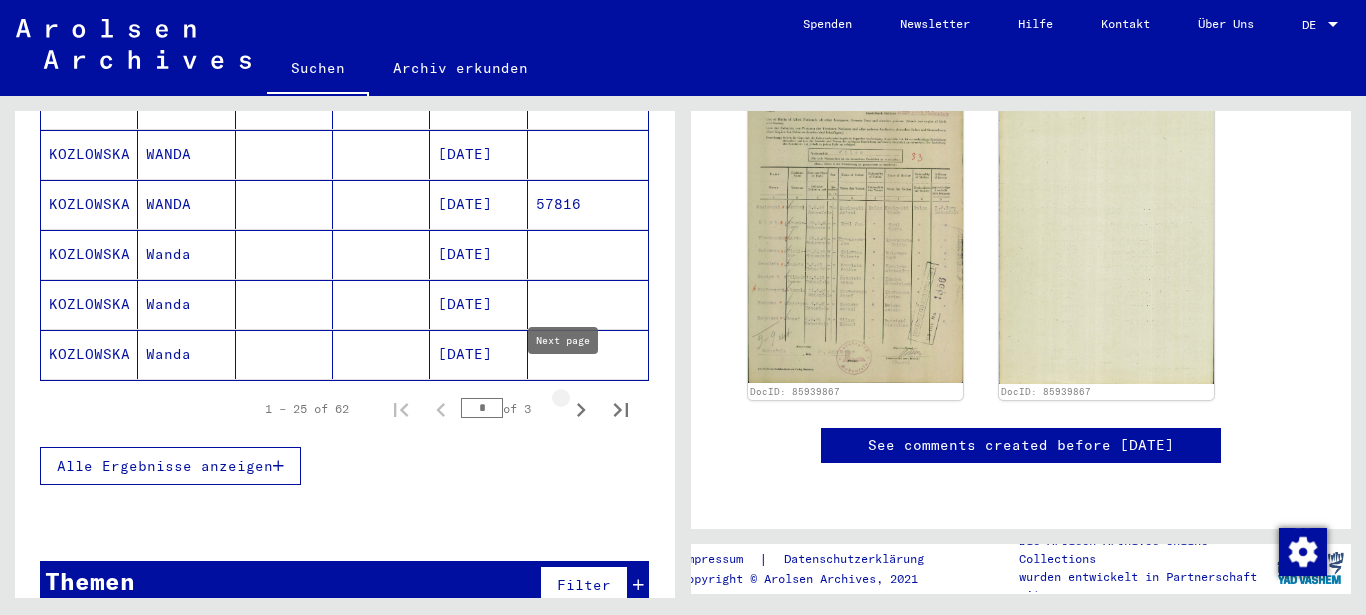 click 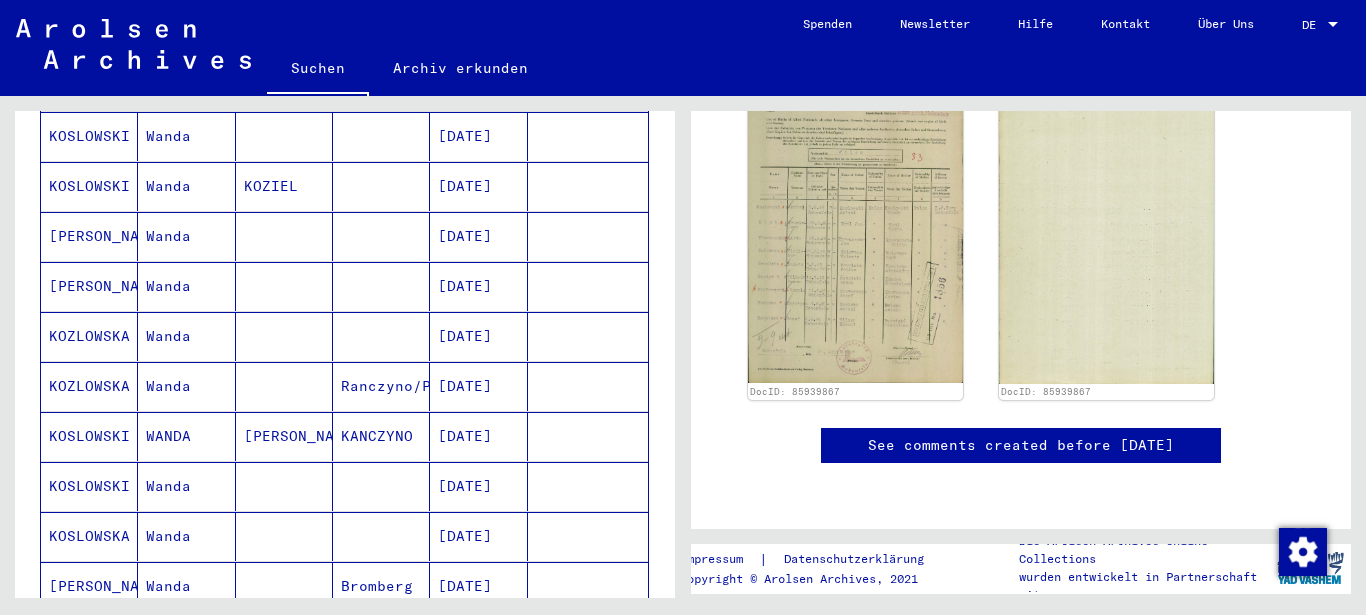 scroll, scrollTop: 432, scrollLeft: 0, axis: vertical 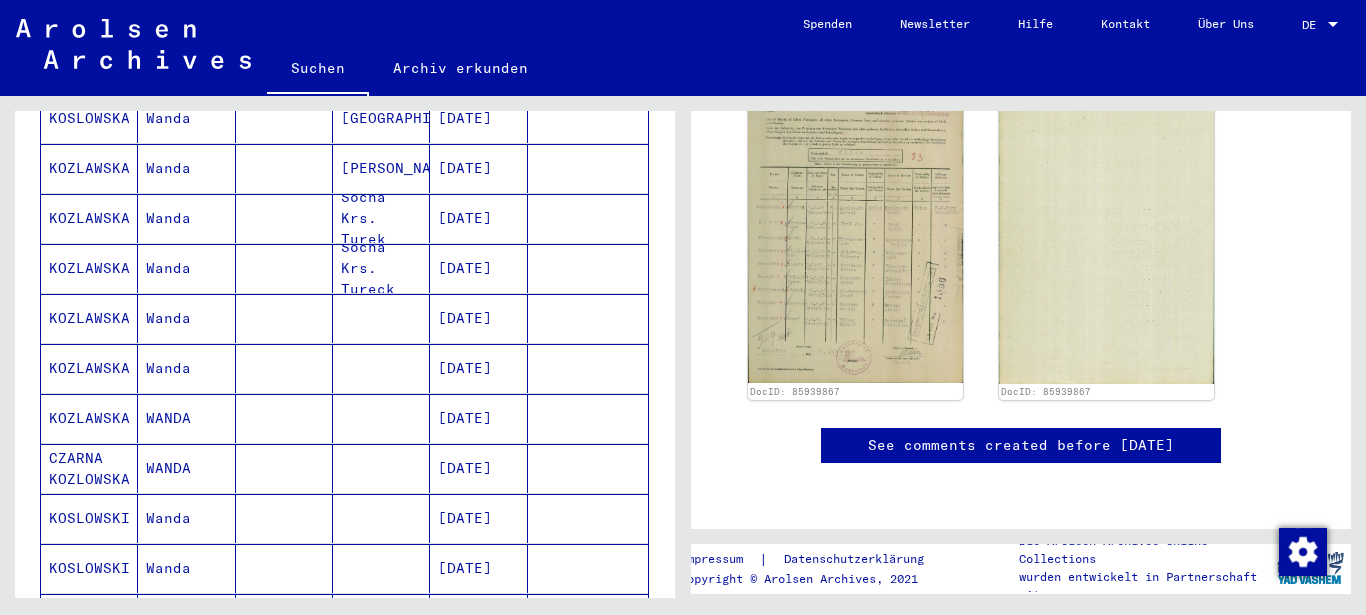 click on "[DATE]" at bounding box center (478, 368) 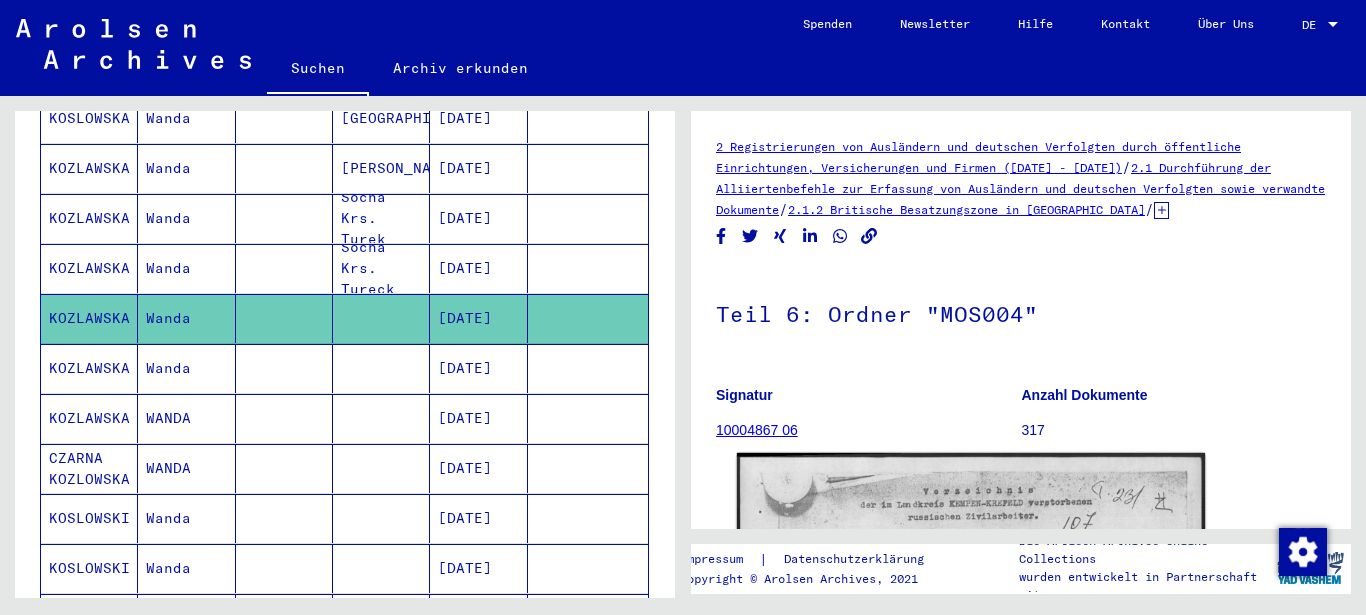 scroll, scrollTop: 324, scrollLeft: 0, axis: vertical 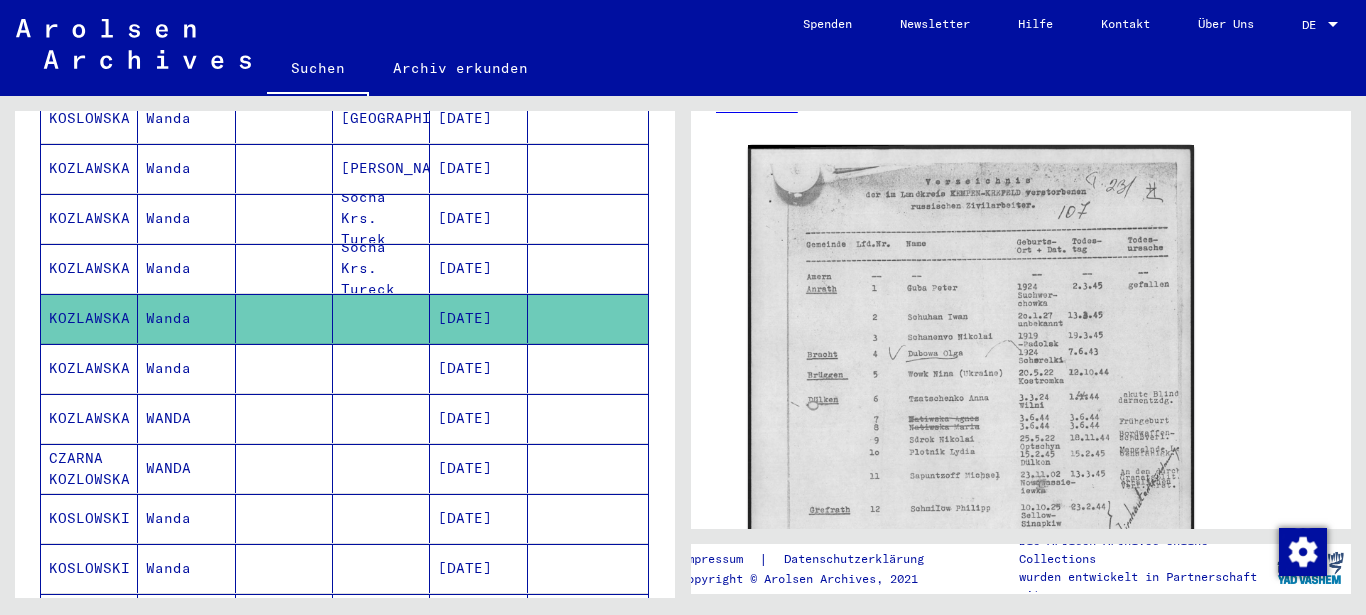 click on "[DATE]" at bounding box center (478, 318) 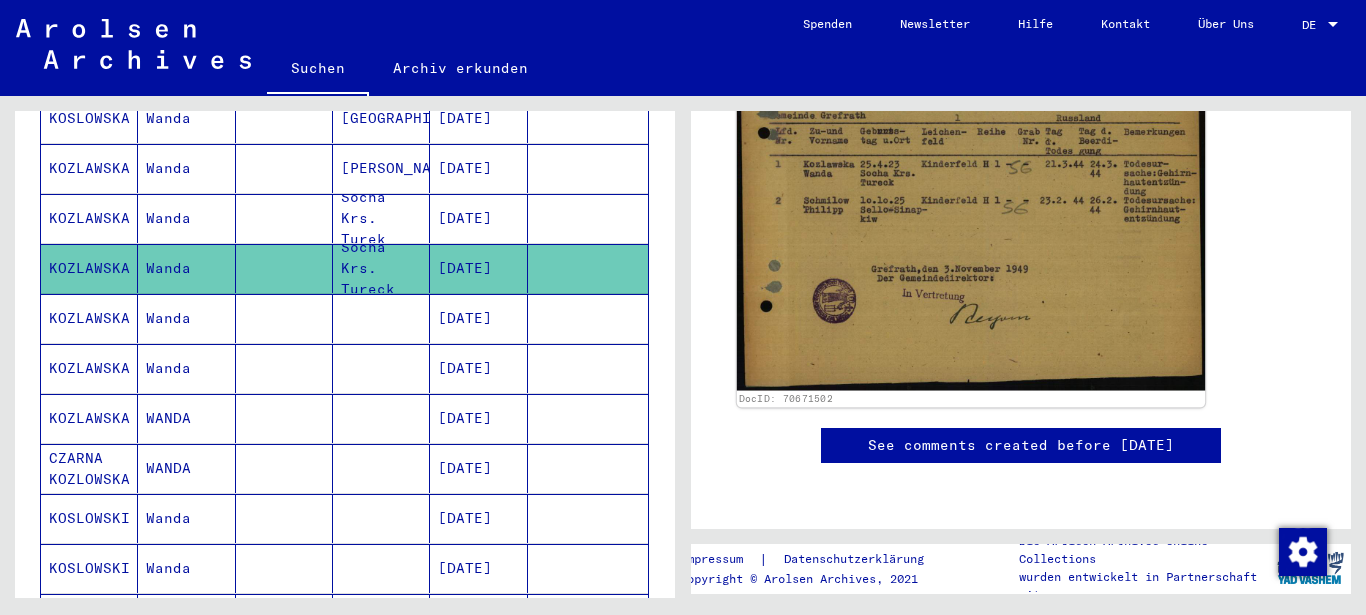 scroll, scrollTop: 317, scrollLeft: 0, axis: vertical 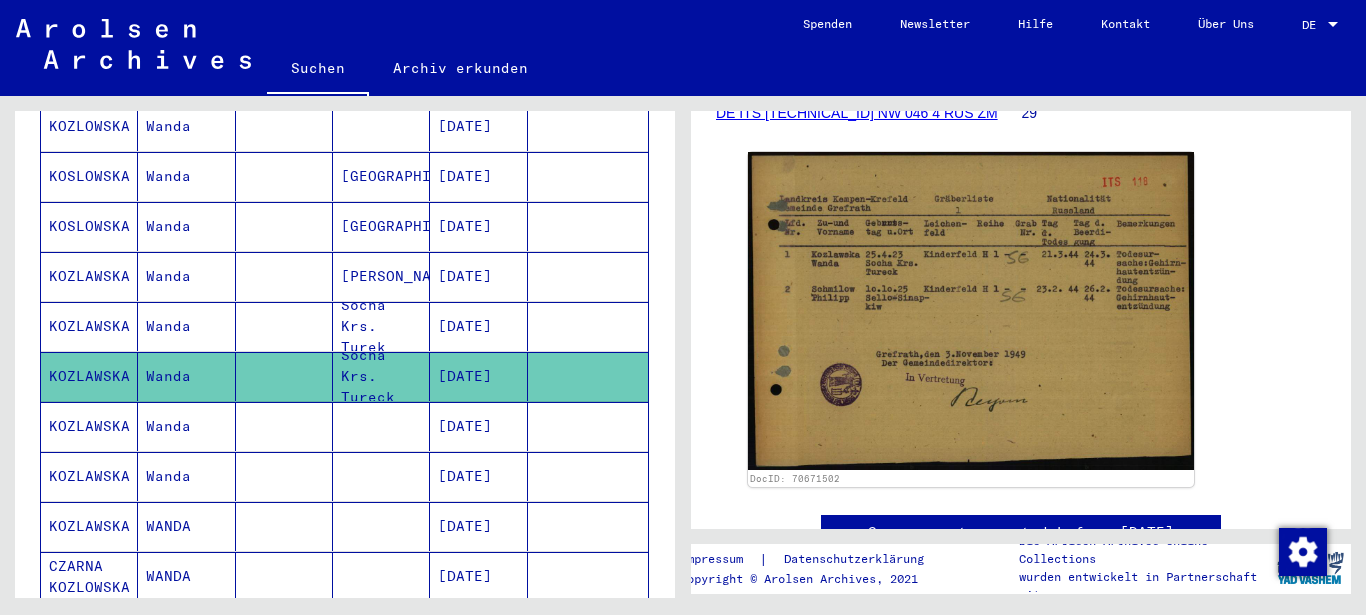 click on "[DATE]" at bounding box center (478, 376) 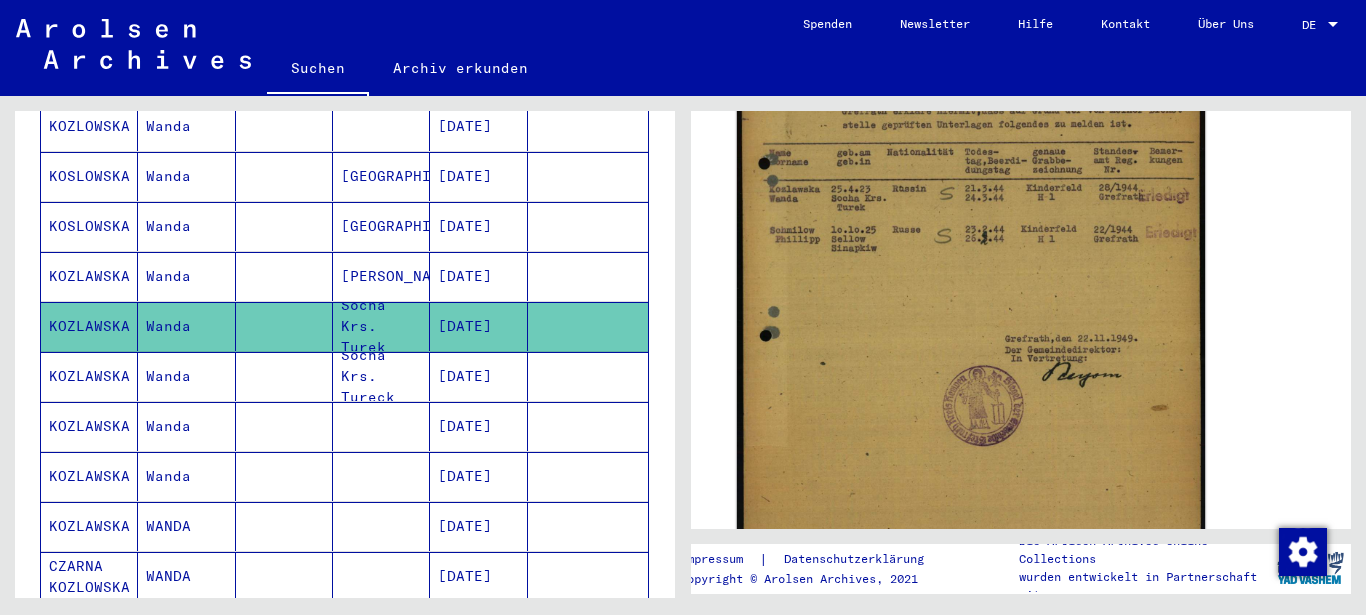 scroll, scrollTop: 324, scrollLeft: 0, axis: vertical 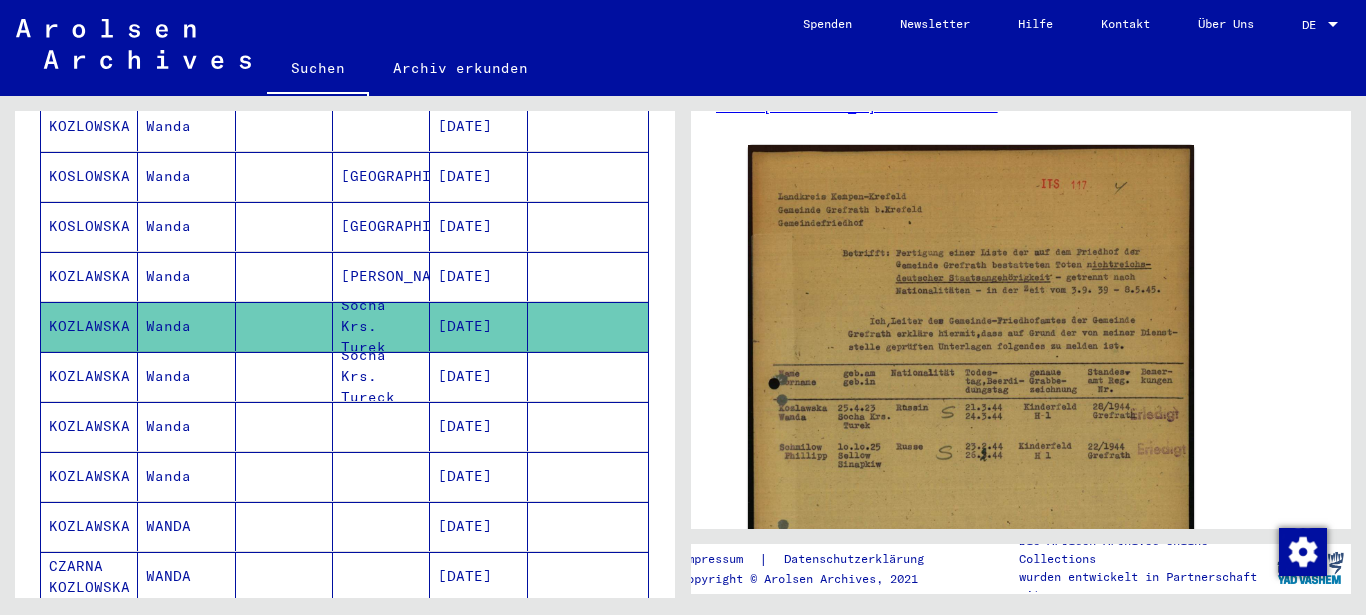 click on "[PERSON_NAME]" at bounding box center (381, 326) 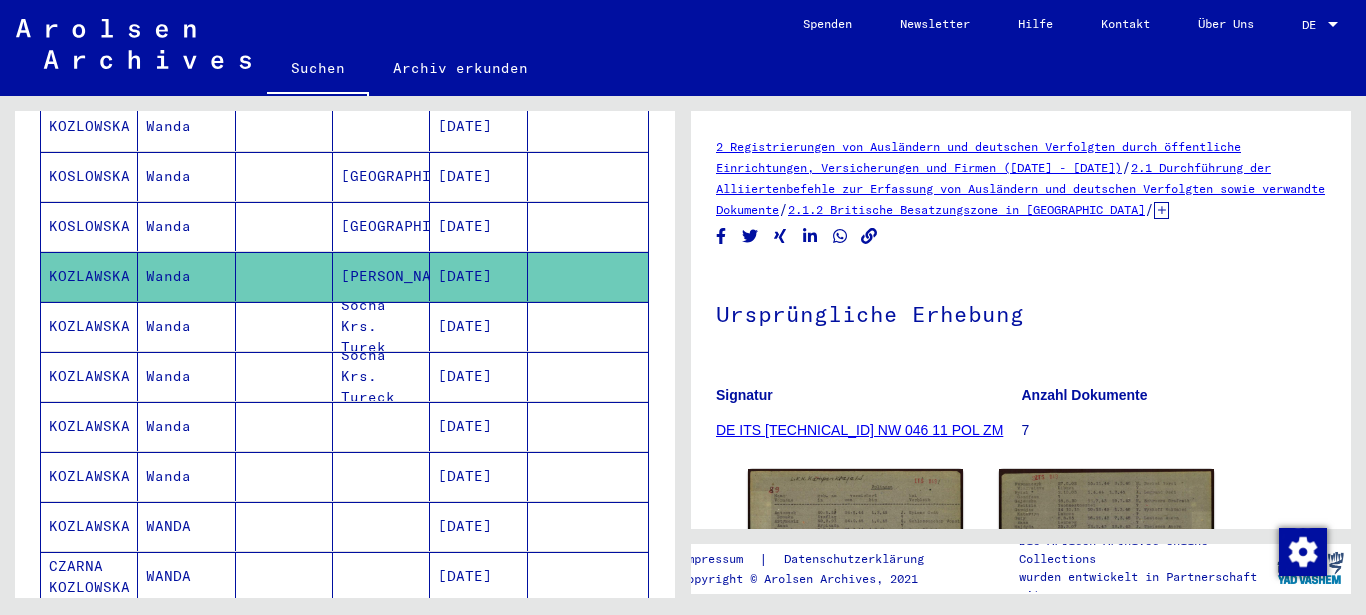 scroll, scrollTop: 324, scrollLeft: 0, axis: vertical 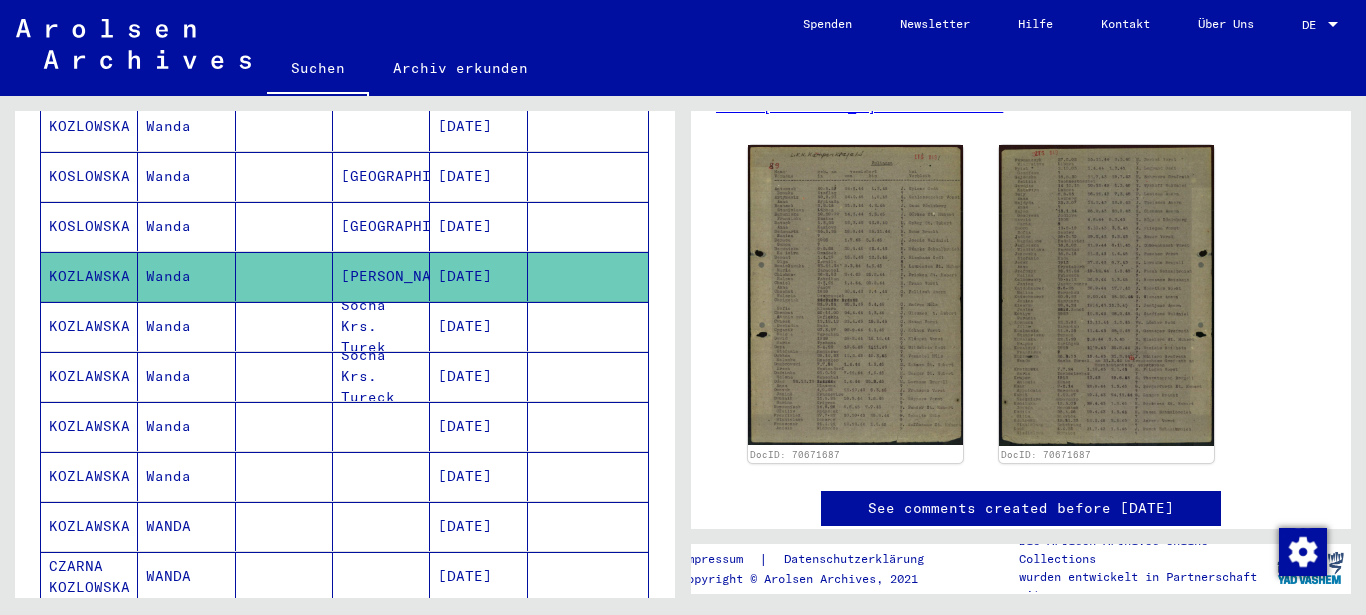 click on "Socha Krs. Turek" at bounding box center (381, 376) 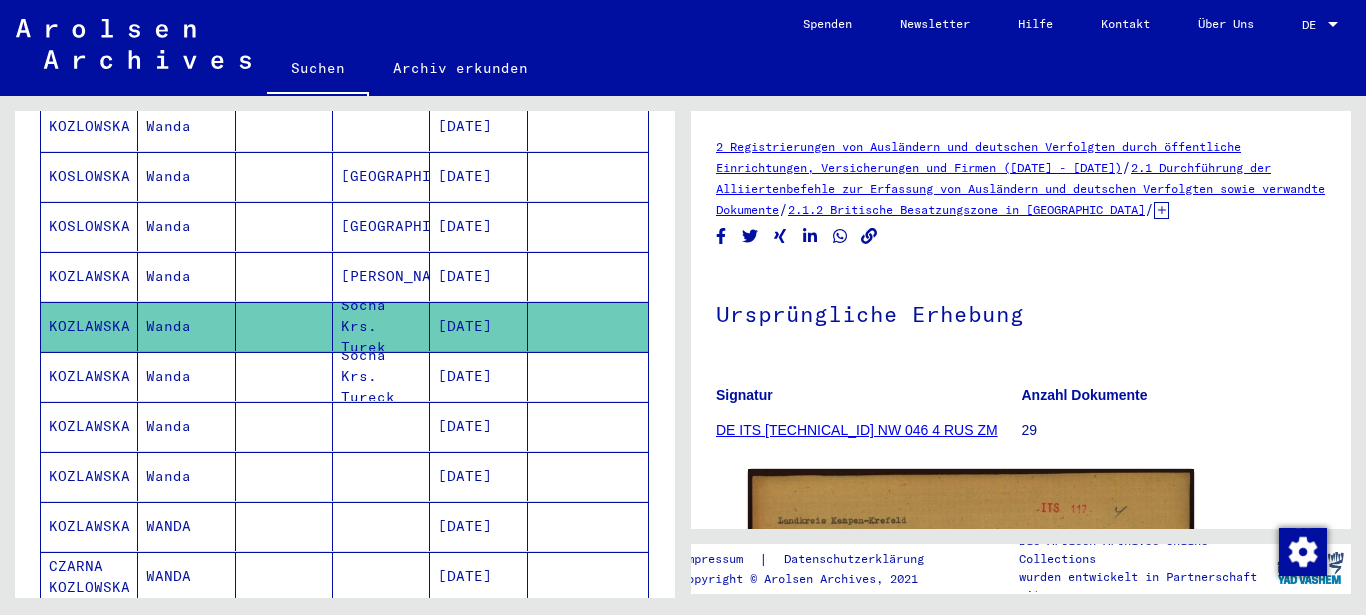 scroll, scrollTop: 432, scrollLeft: 0, axis: vertical 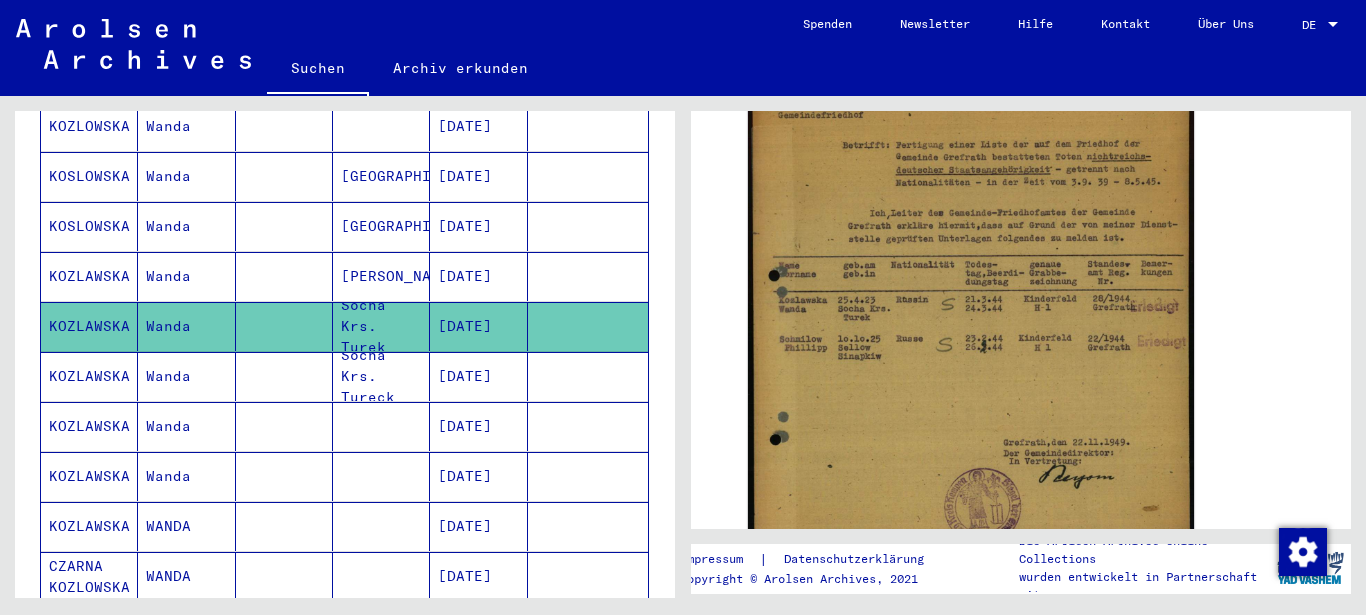 click on "Socha Krs. Tureck" at bounding box center (381, 426) 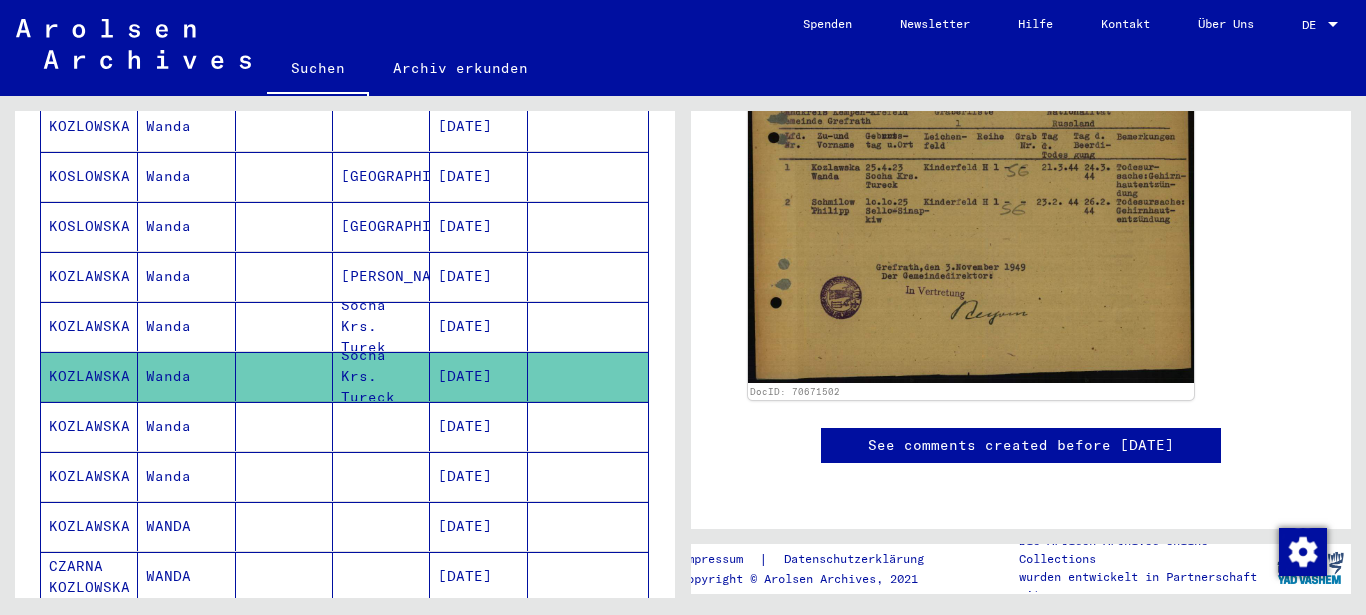 scroll, scrollTop: 317, scrollLeft: 0, axis: vertical 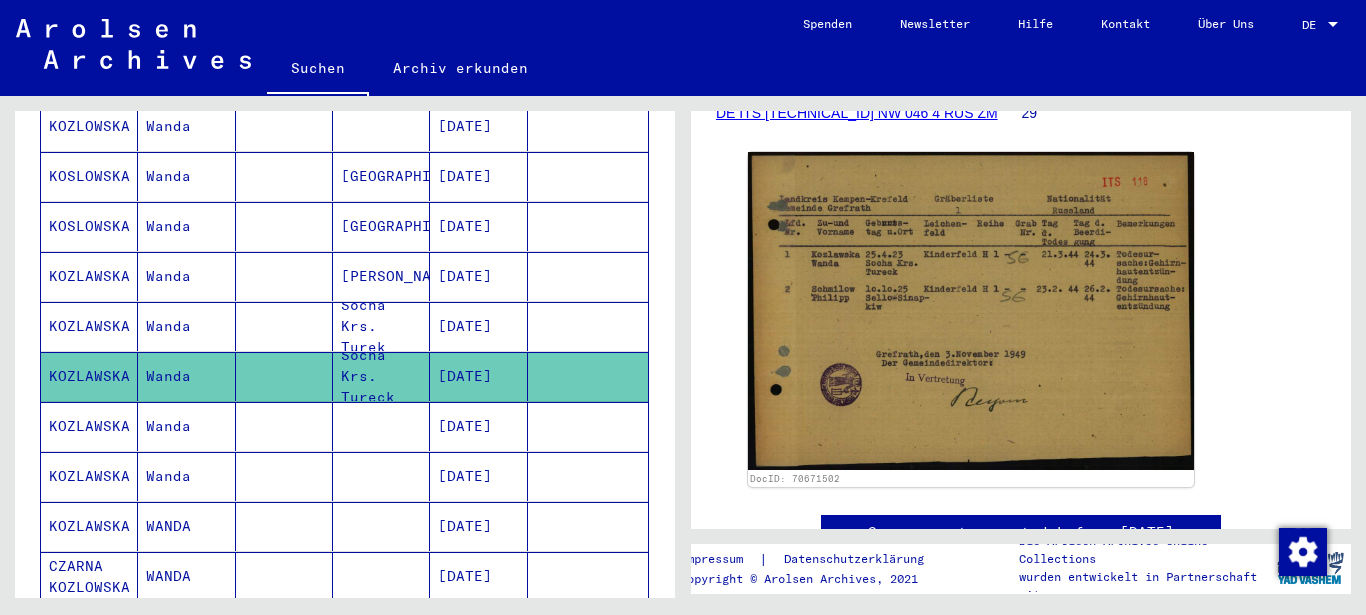 click on "[PERSON_NAME]" at bounding box center [381, 326] 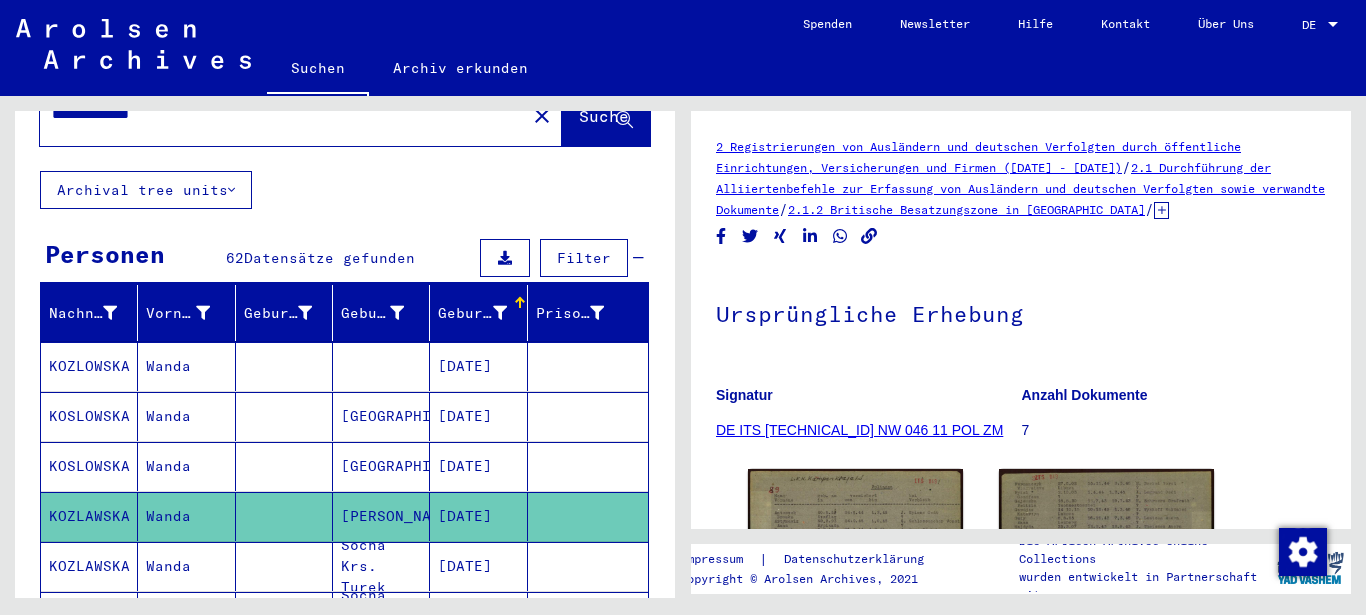 scroll, scrollTop: 0, scrollLeft: 0, axis: both 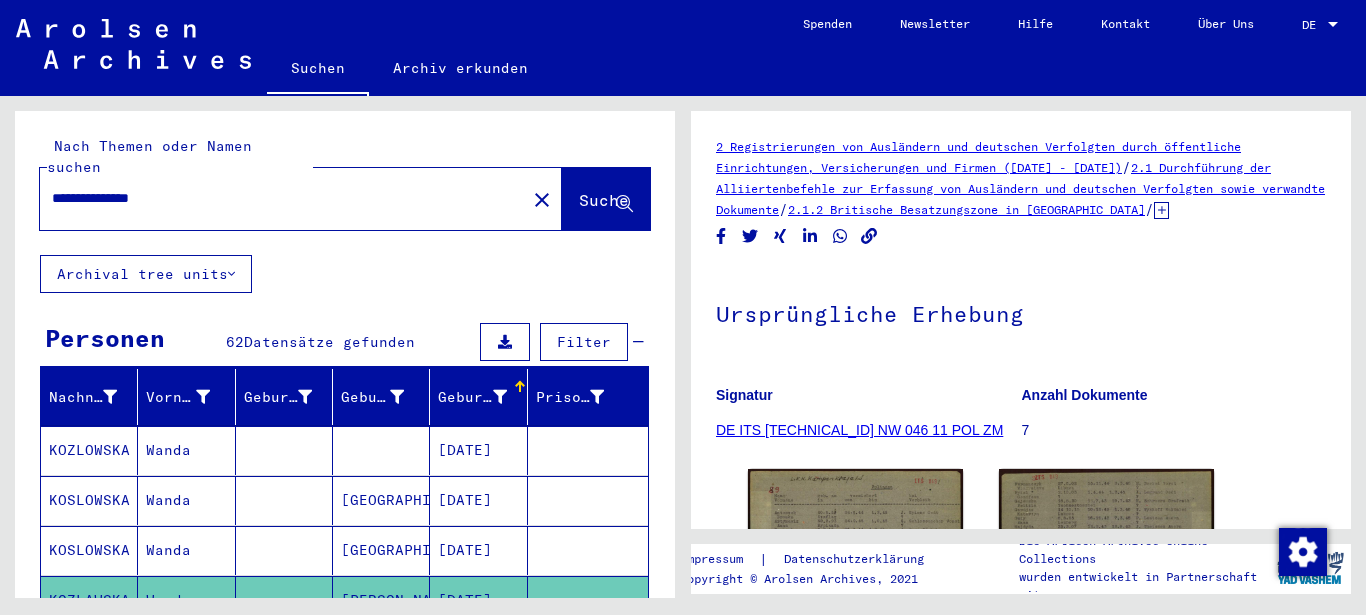 click at bounding box center [381, 500] 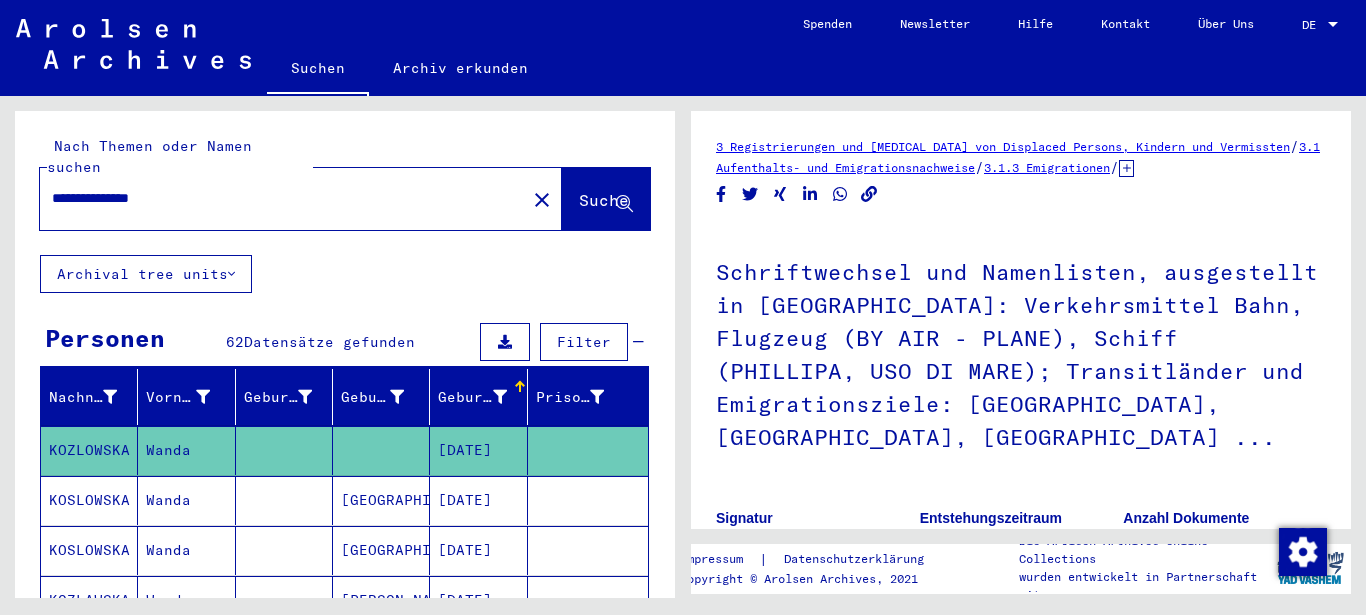 scroll, scrollTop: 540, scrollLeft: 0, axis: vertical 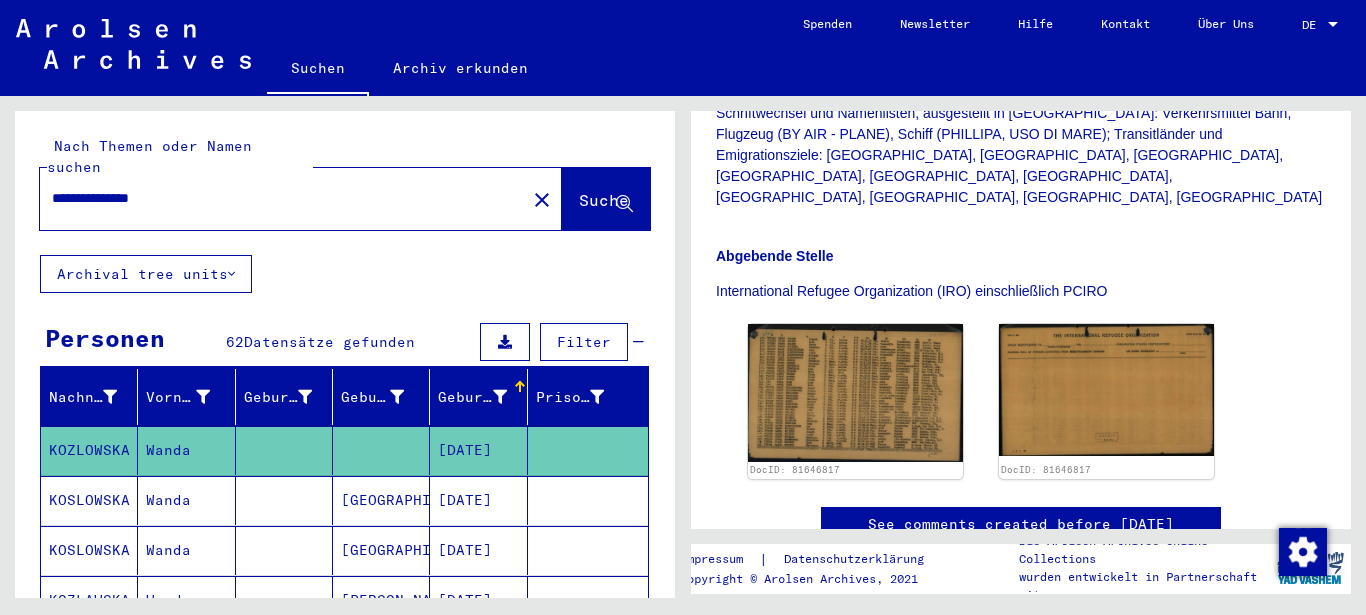 drag, startPoint x: 88, startPoint y: 176, endPoint x: 71, endPoint y: 177, distance: 17.029387 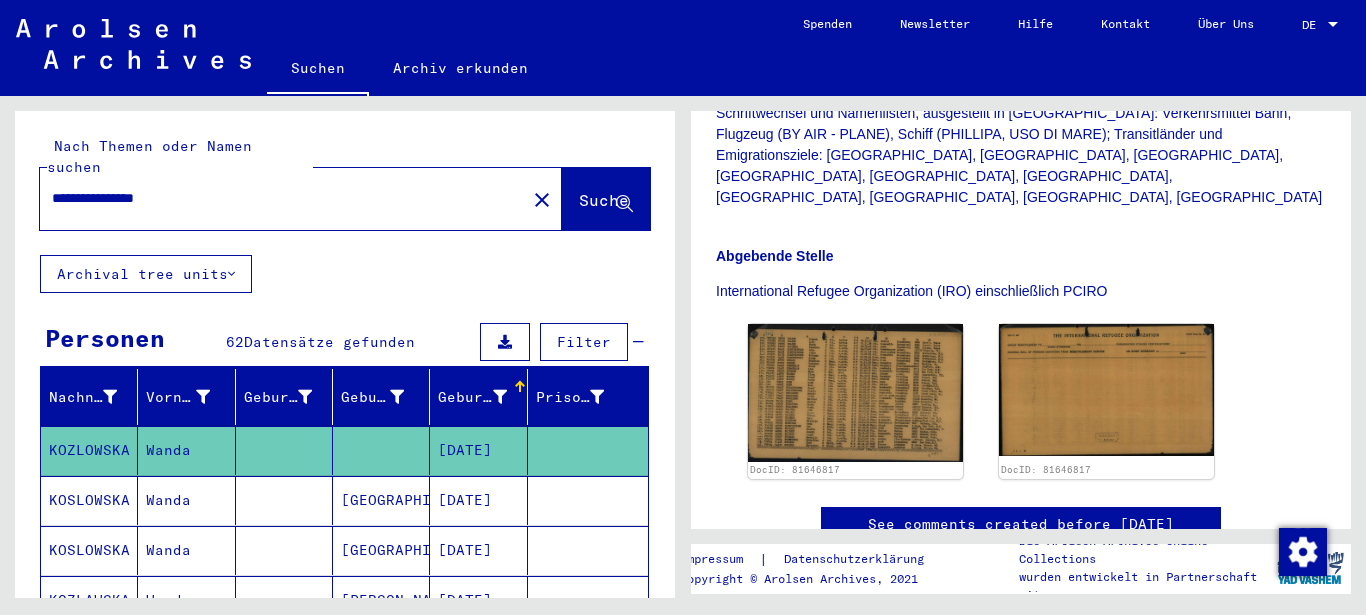scroll, scrollTop: 0, scrollLeft: 0, axis: both 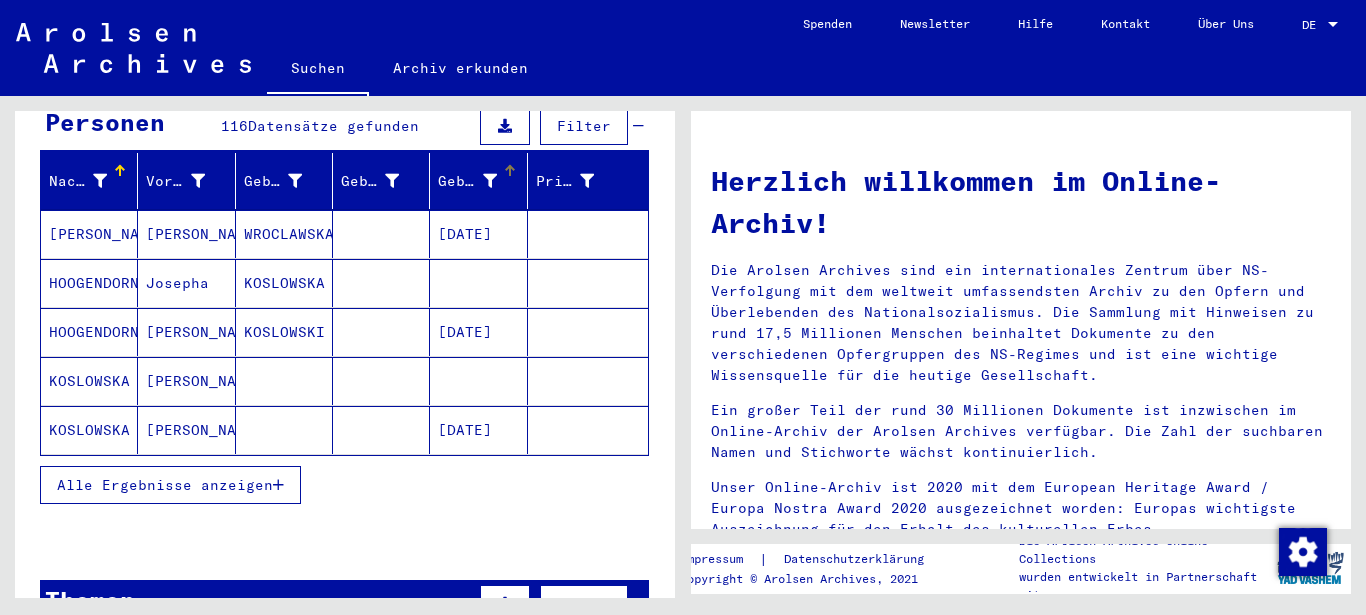 click on "Geburtsdatum" at bounding box center (467, 181) 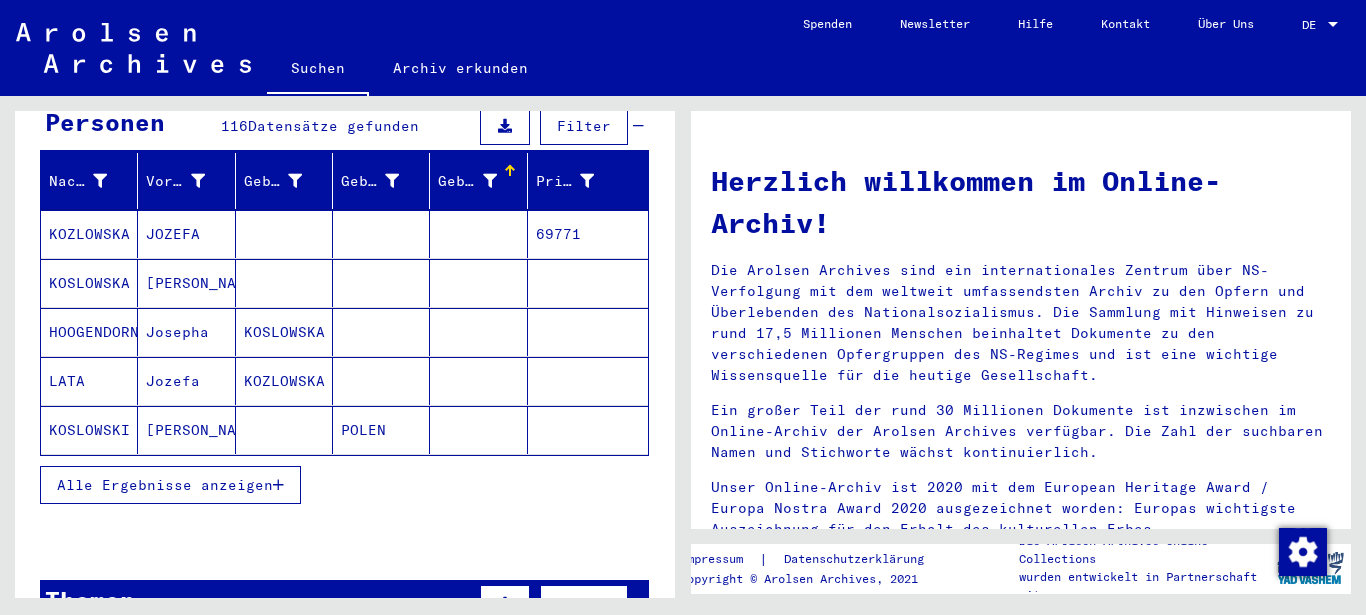 click on "Alle Ergebnisse anzeigen" at bounding box center [165, 485] 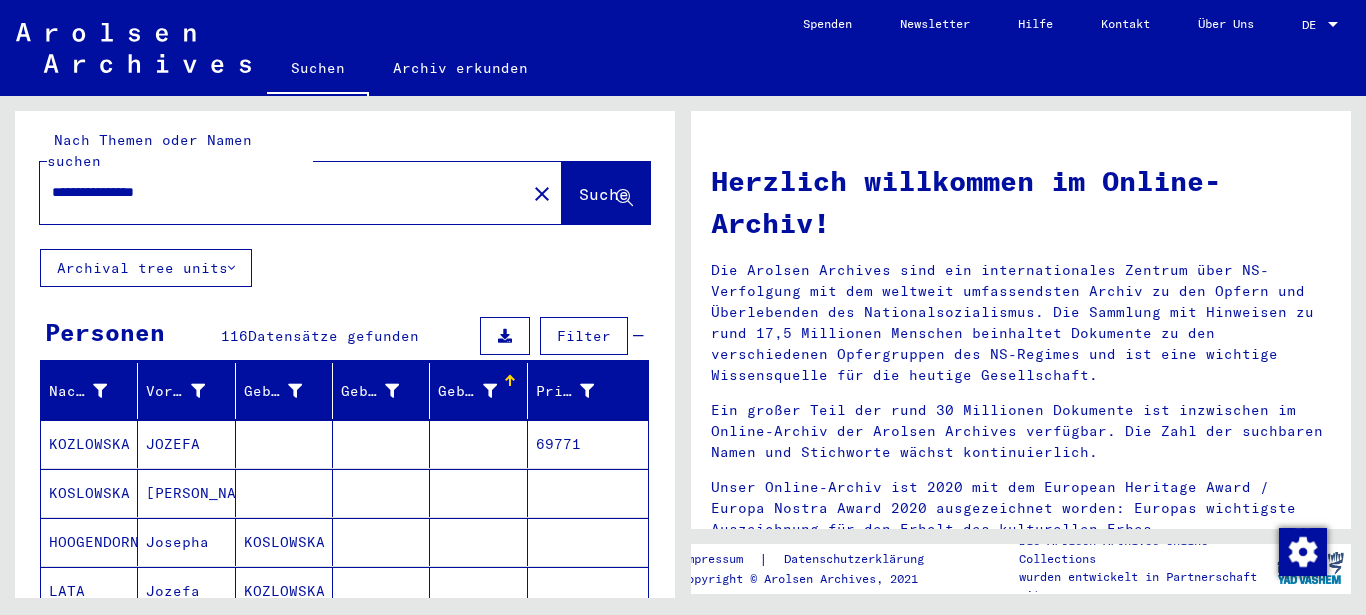 scroll, scrollTop: 0, scrollLeft: 0, axis: both 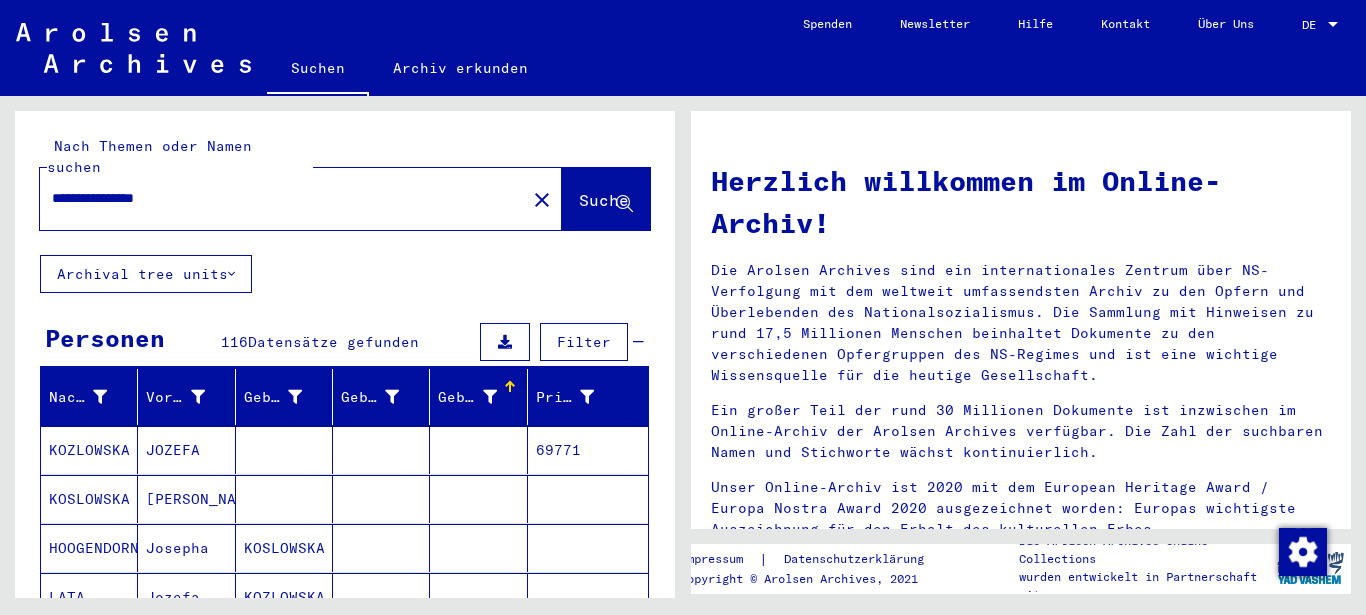drag, startPoint x: 205, startPoint y: 190, endPoint x: 190, endPoint y: 184, distance: 16.155495 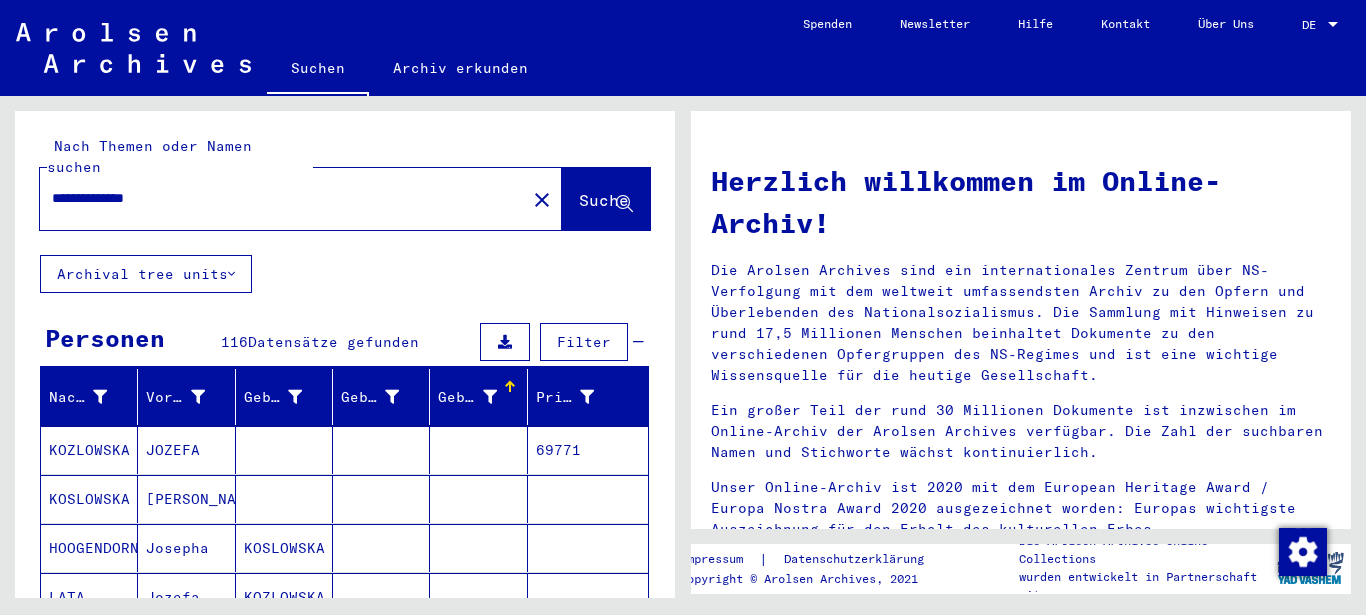type on "**********" 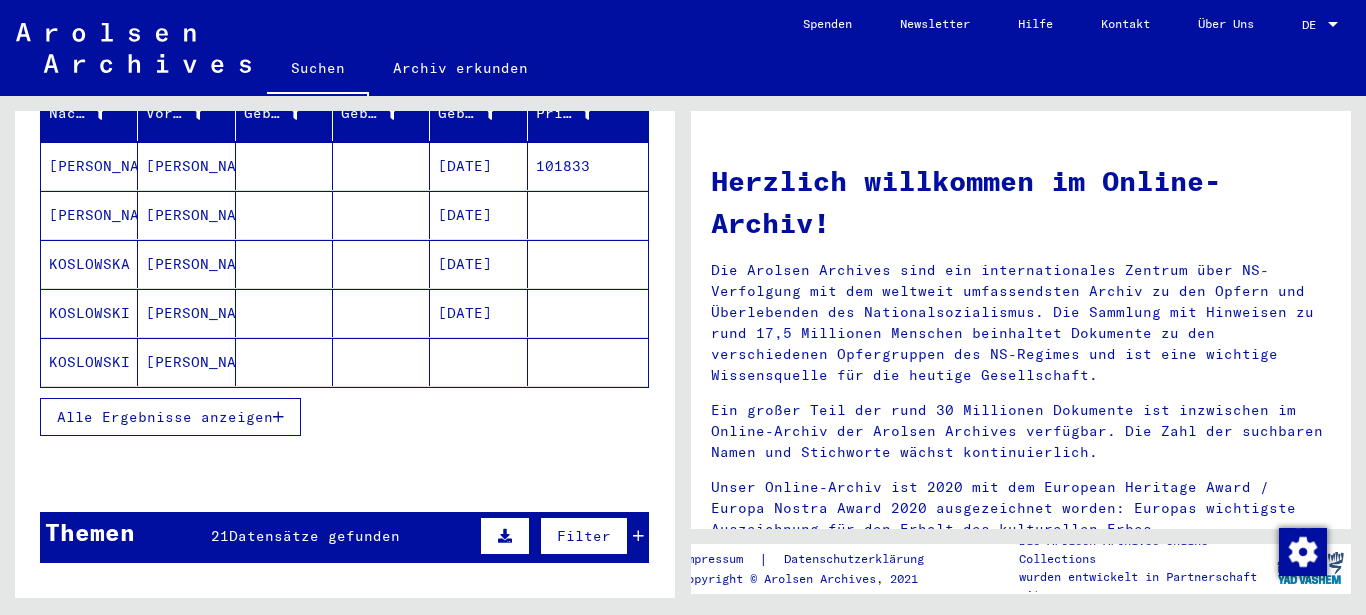 scroll, scrollTop: 324, scrollLeft: 0, axis: vertical 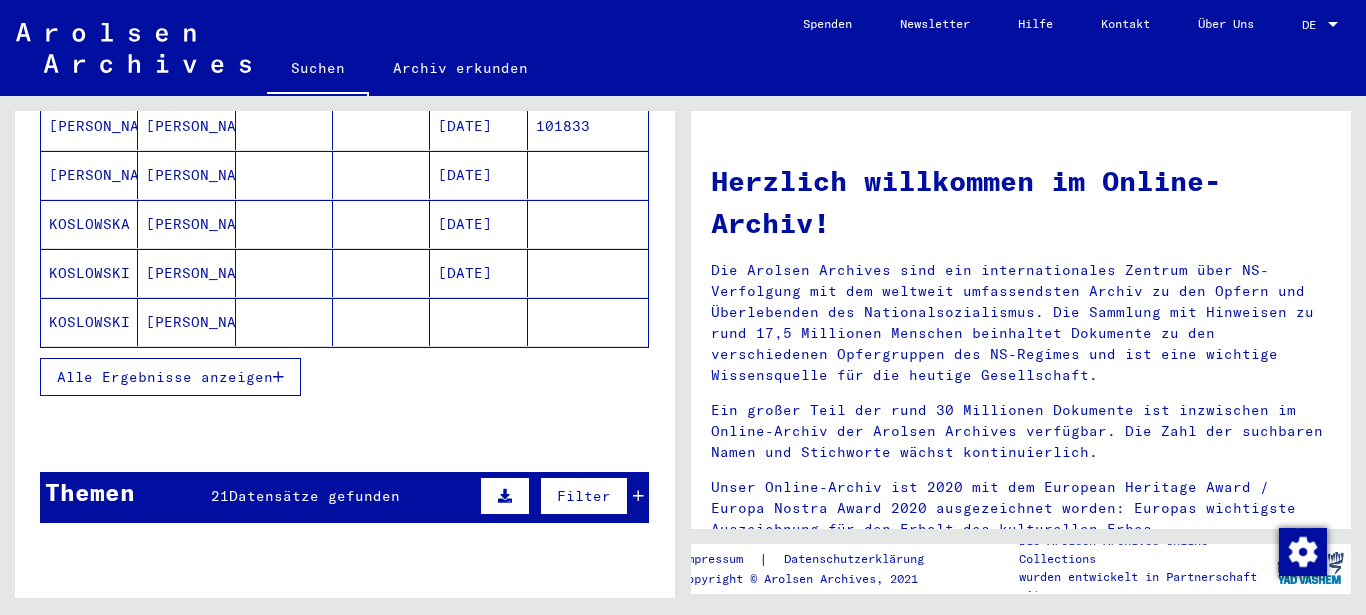 click on "Alle Ergebnisse anzeigen" at bounding box center [170, 377] 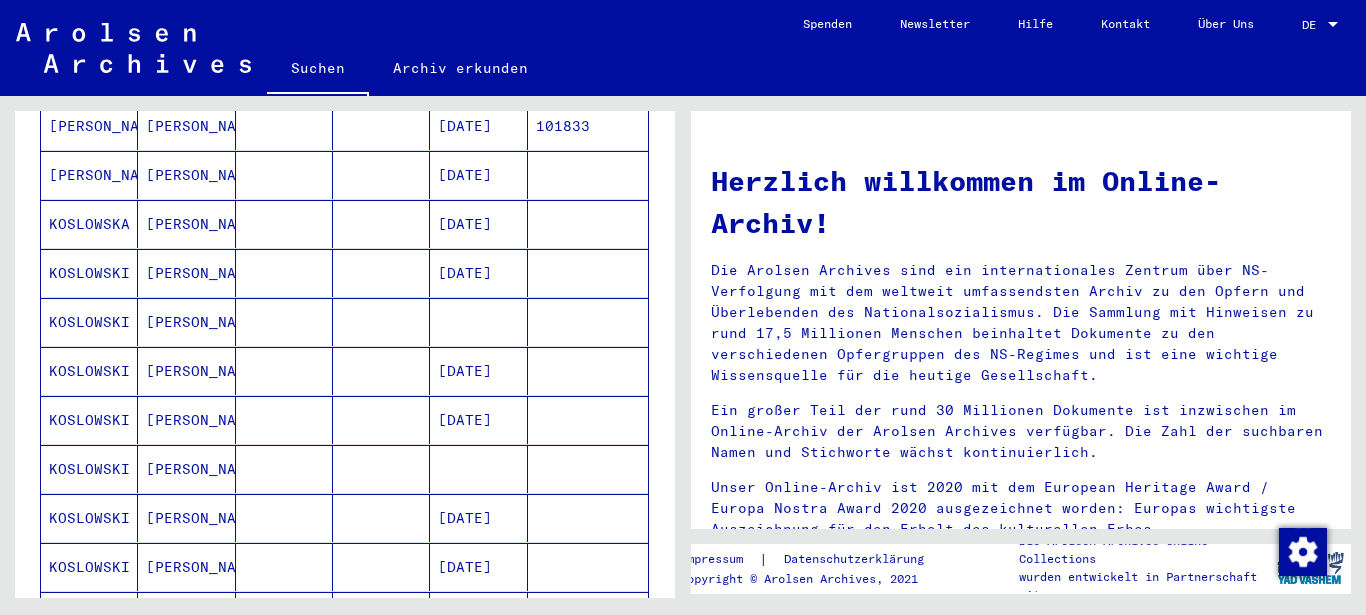 scroll, scrollTop: 0, scrollLeft: 0, axis: both 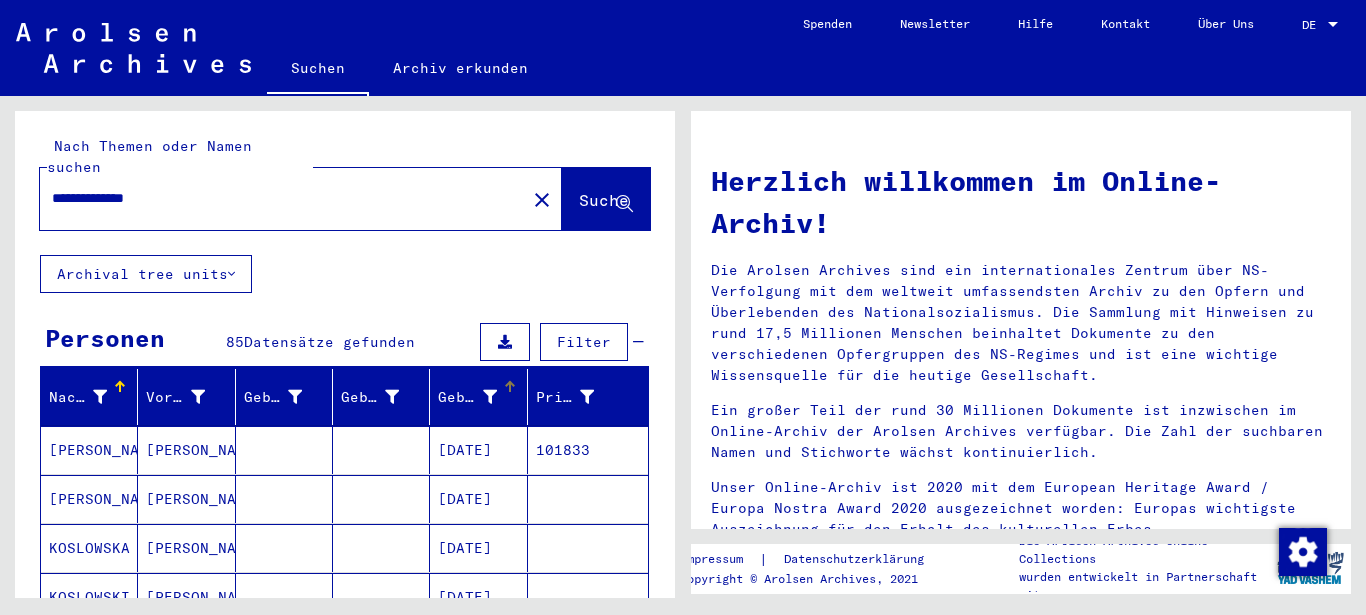 click on "Geburtsdatum" at bounding box center (467, 397) 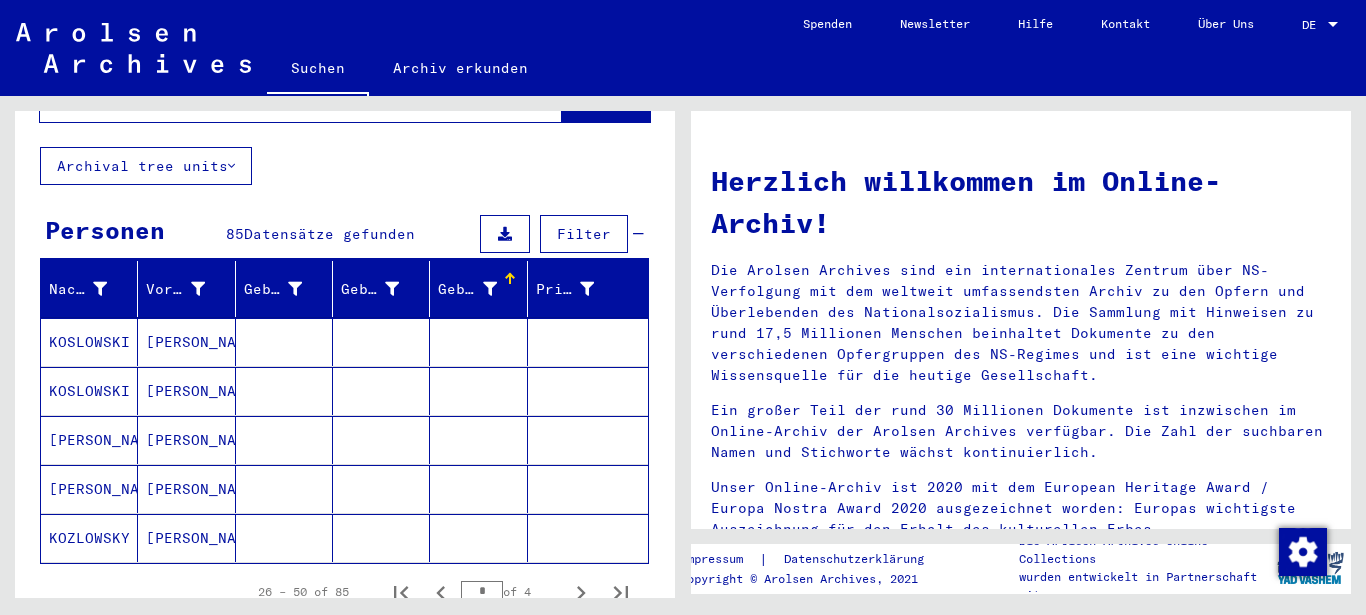 scroll, scrollTop: 216, scrollLeft: 0, axis: vertical 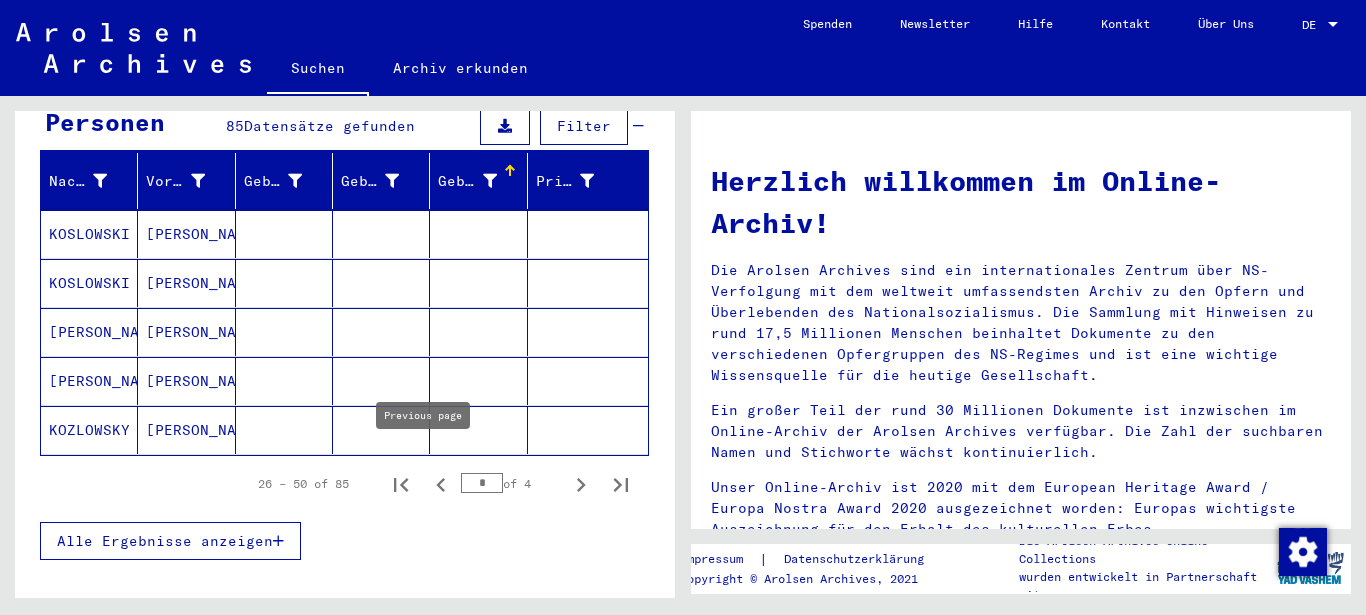 click 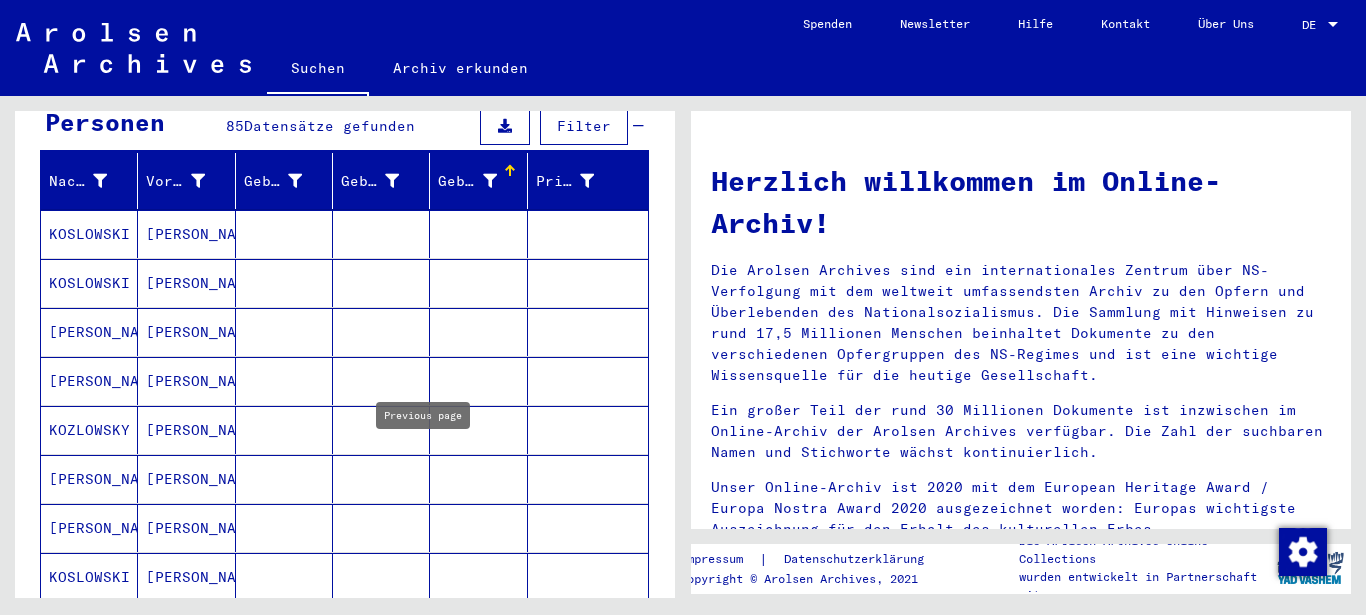 type on "*" 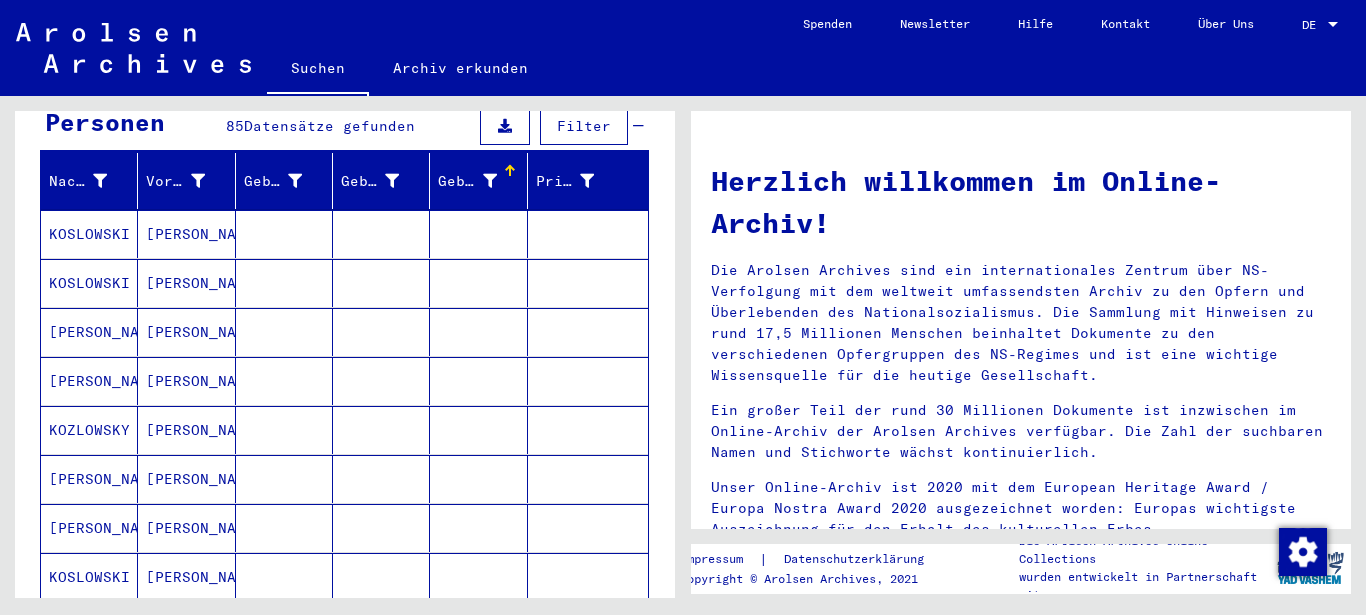 scroll, scrollTop: 756, scrollLeft: 0, axis: vertical 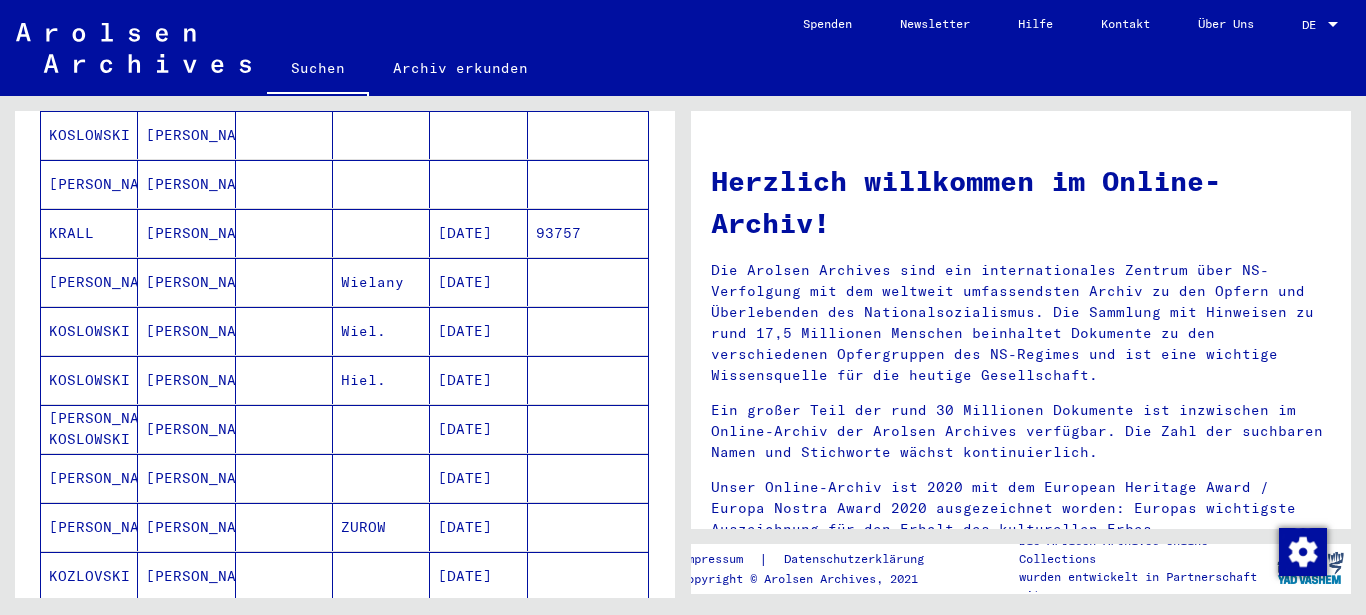 click at bounding box center [478, 233] 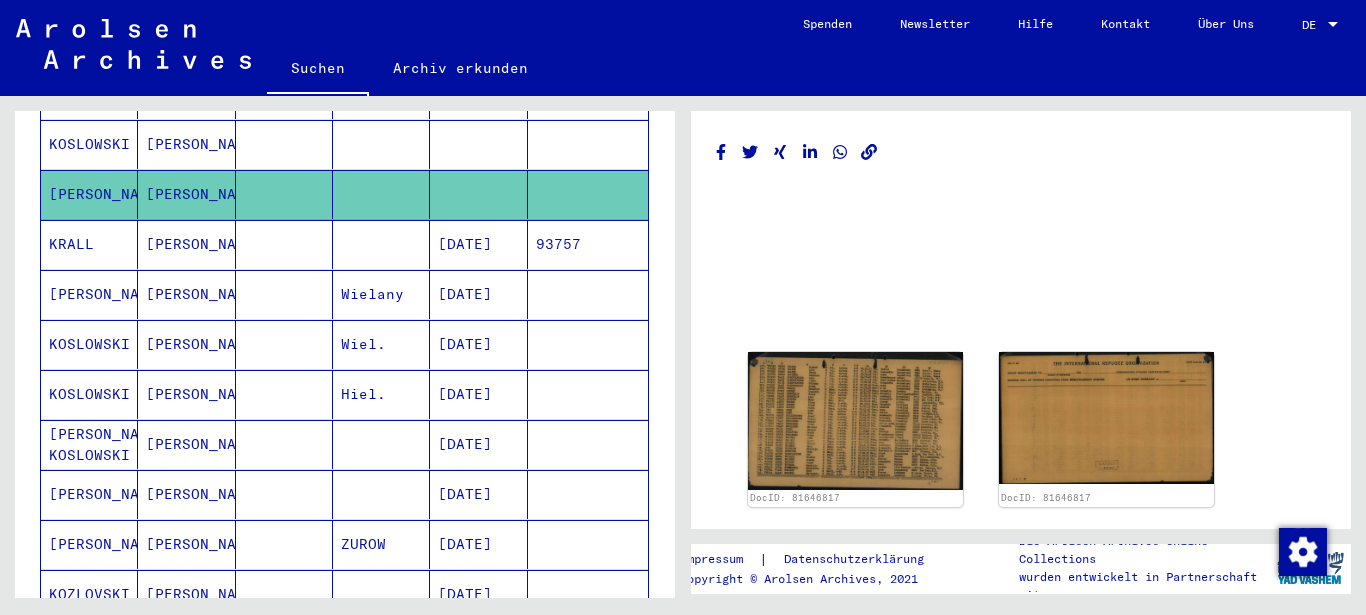 scroll, scrollTop: 766, scrollLeft: 0, axis: vertical 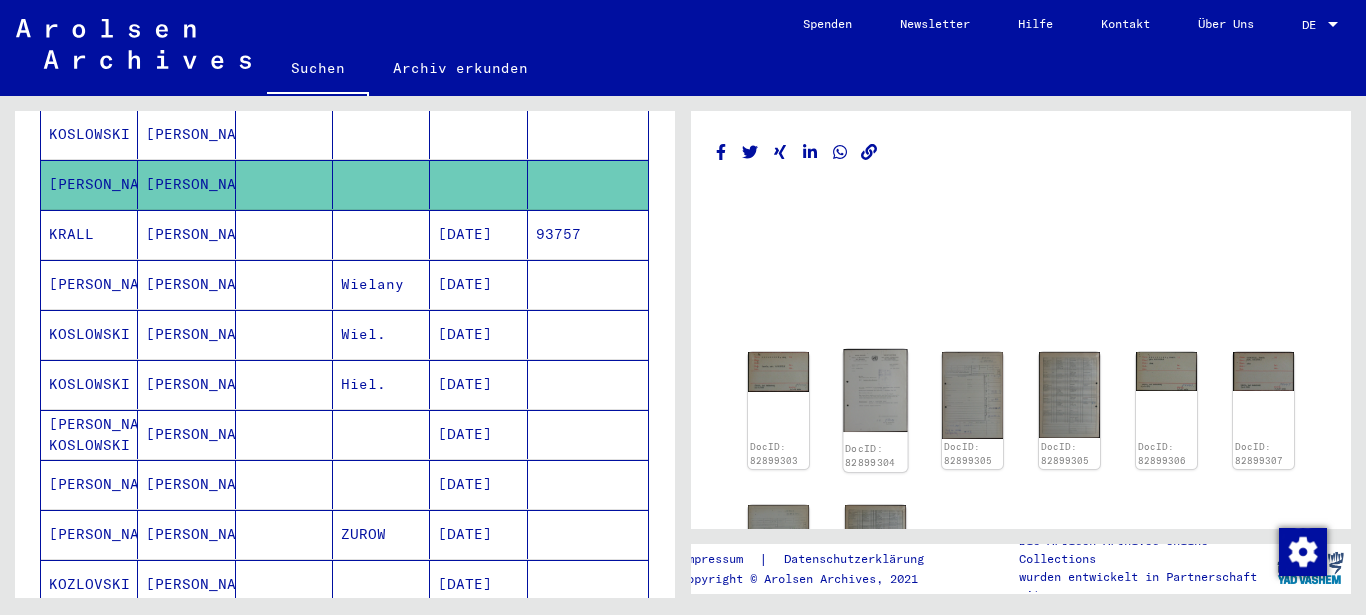 click 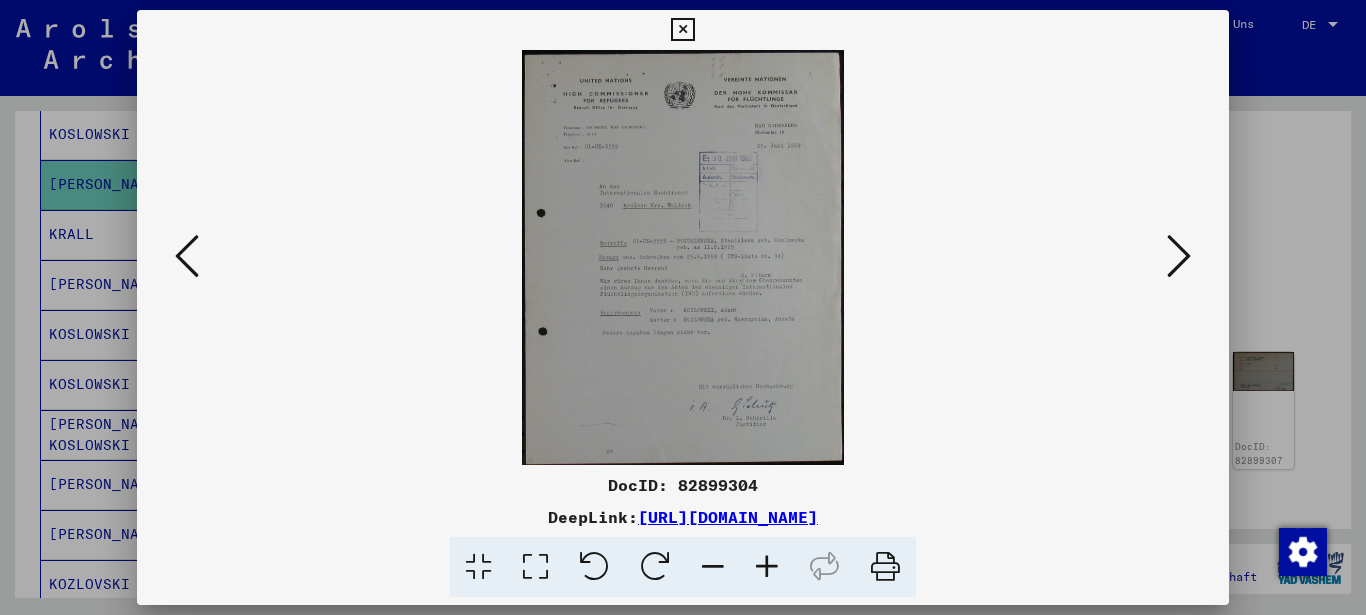 click at bounding box center (187, 256) 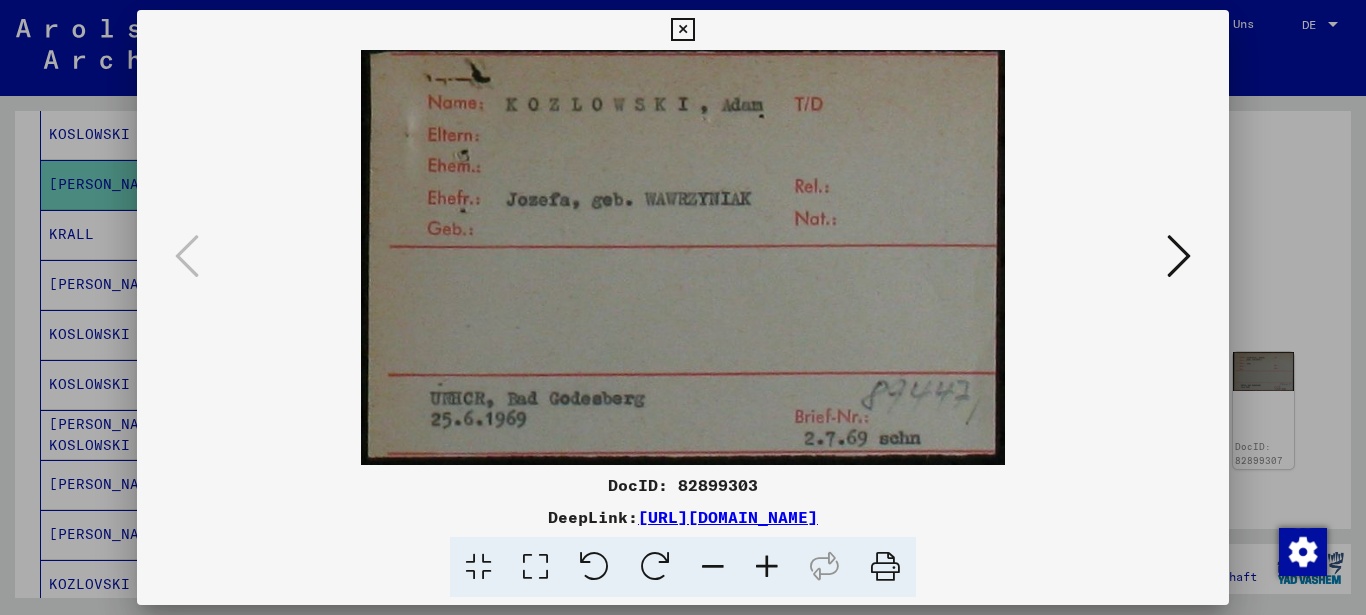 click at bounding box center (1179, 256) 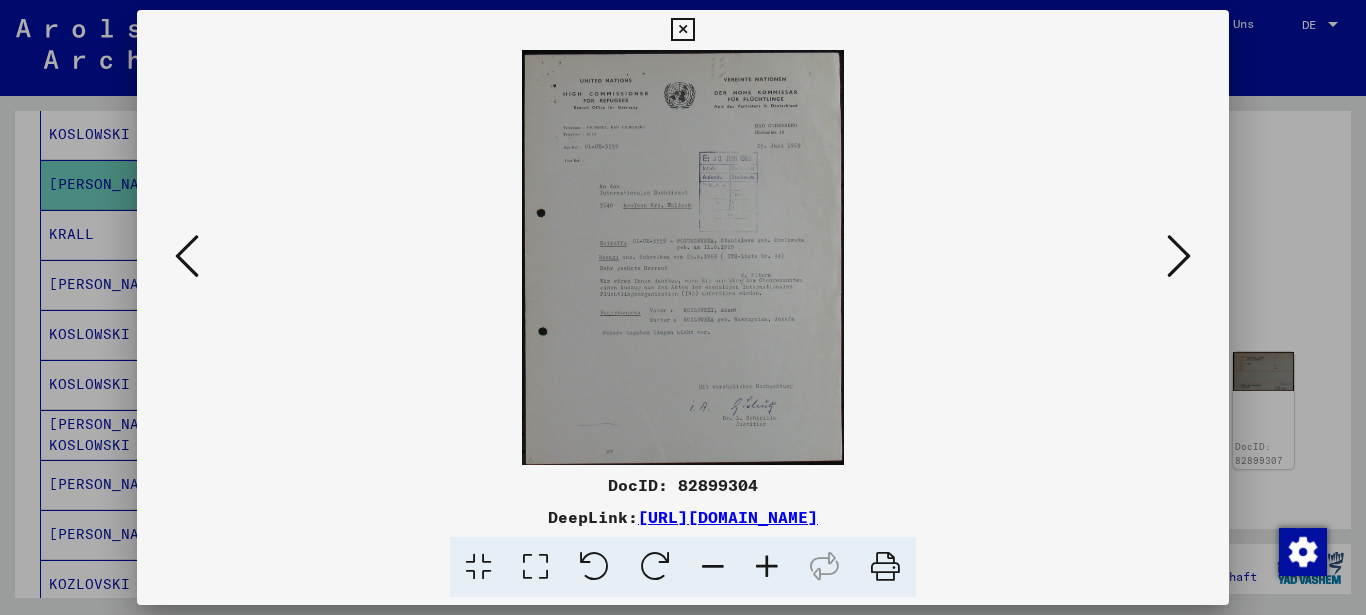 click at bounding box center [1179, 256] 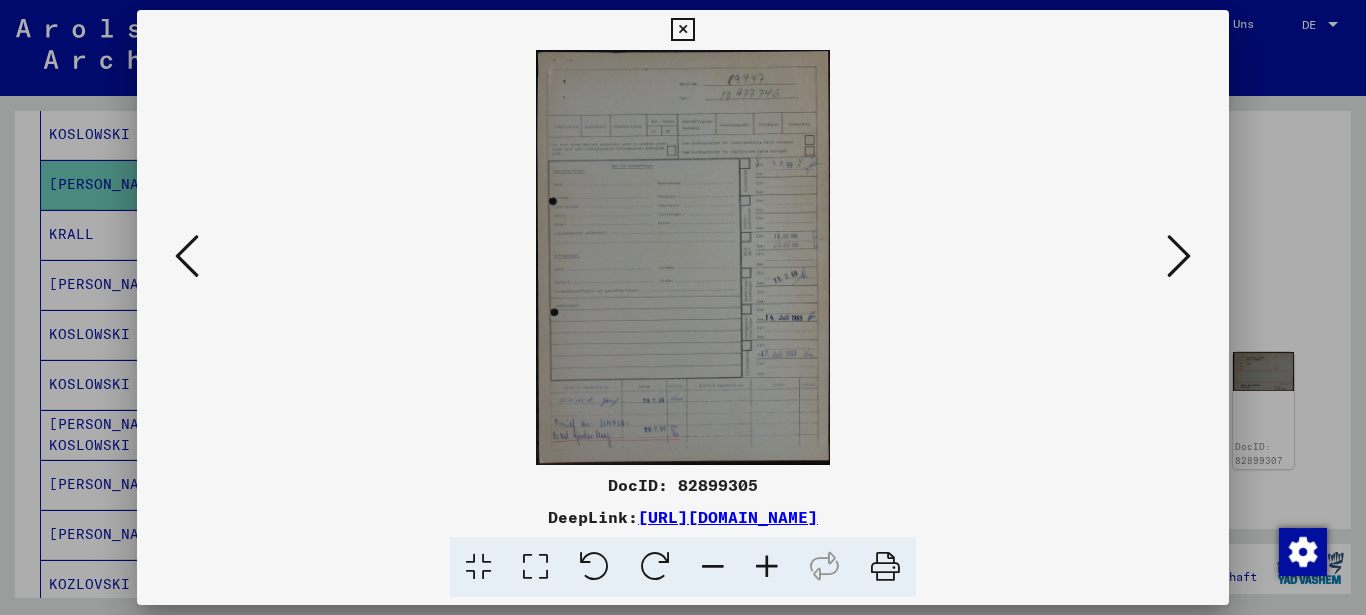 click at bounding box center [1179, 256] 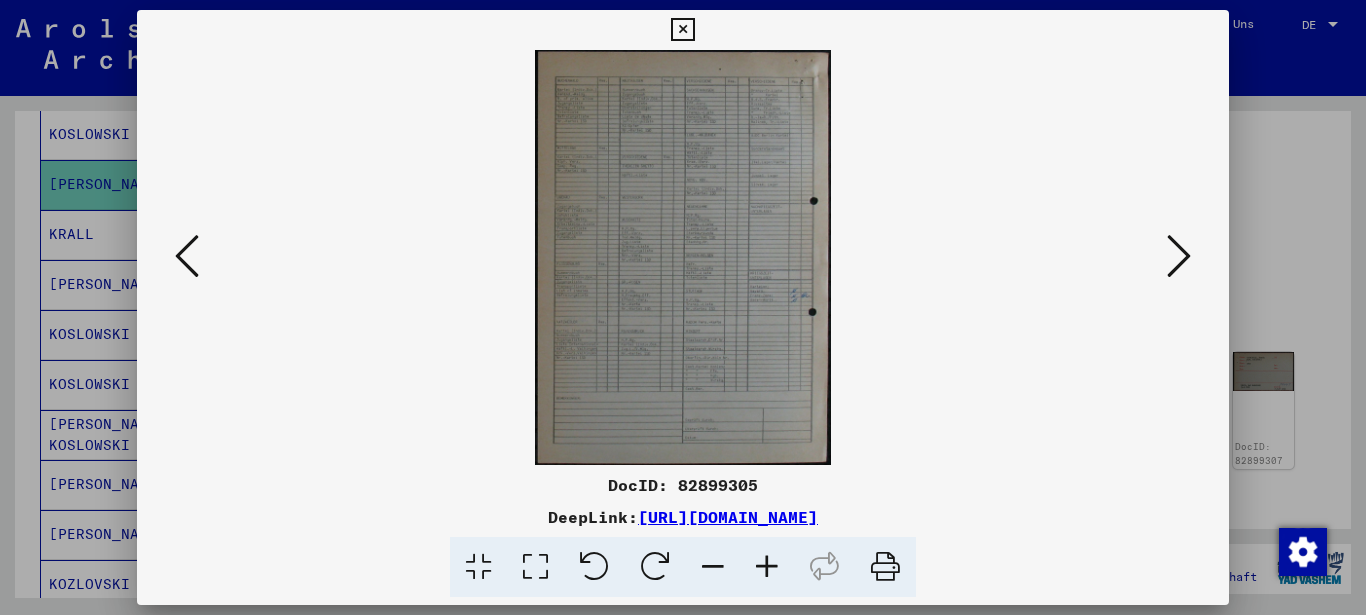 click at bounding box center (1179, 256) 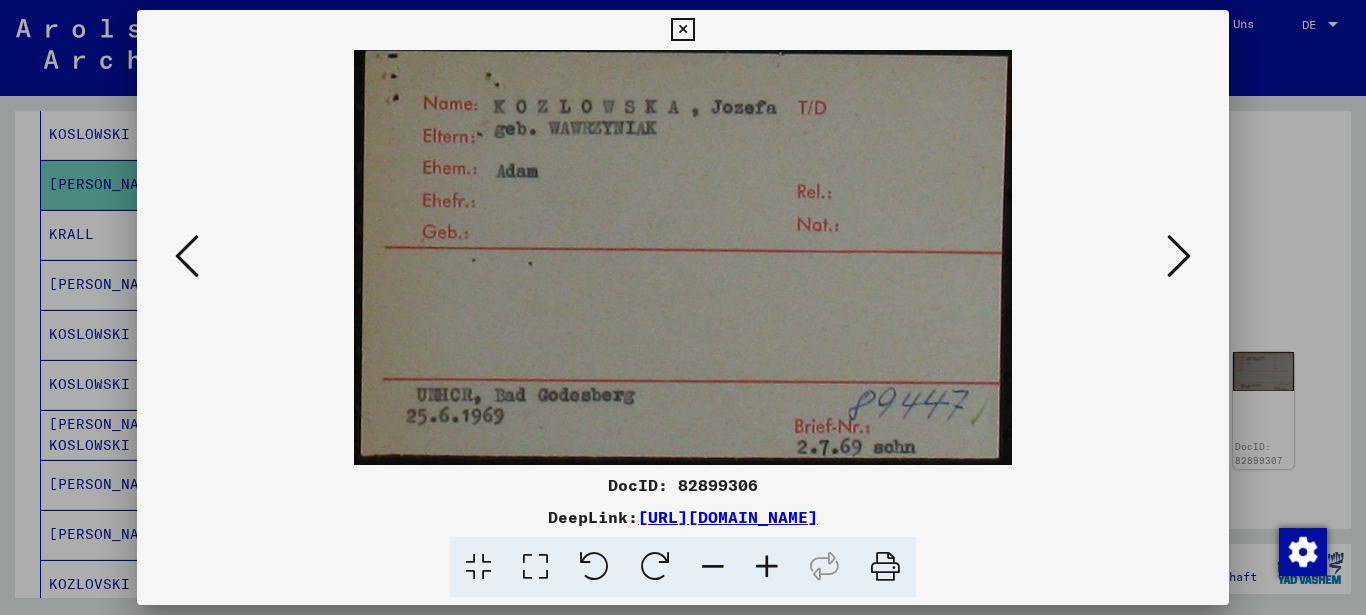 click at bounding box center [683, 257] 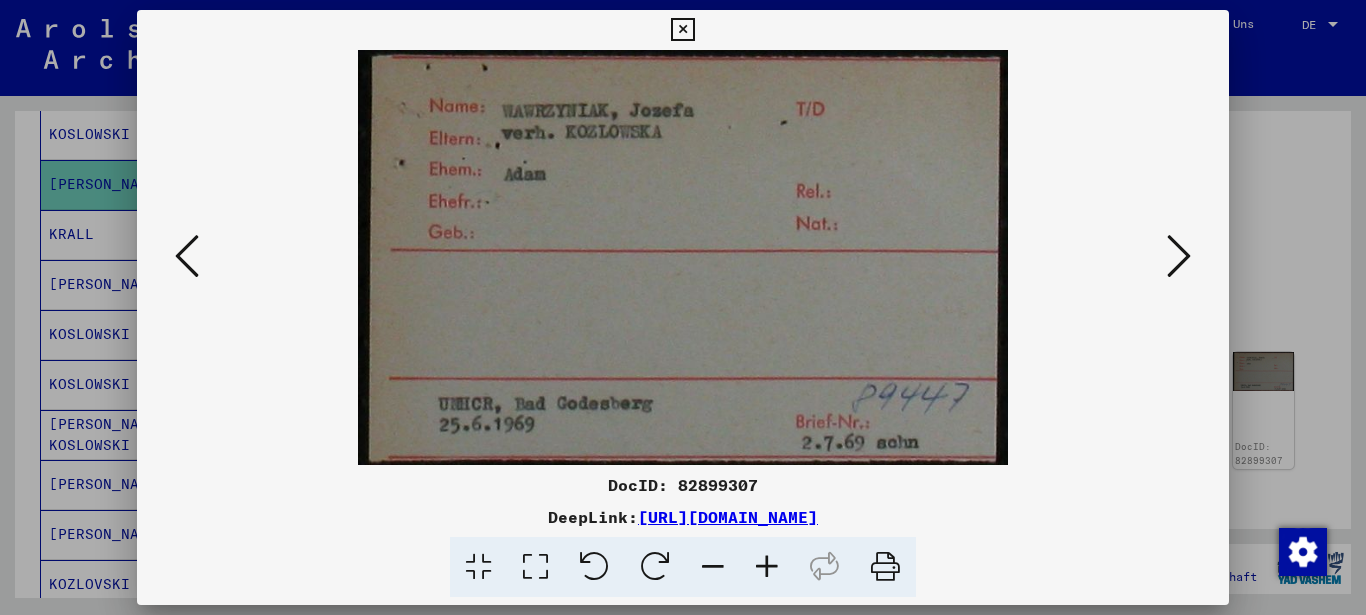 click at bounding box center (187, 256) 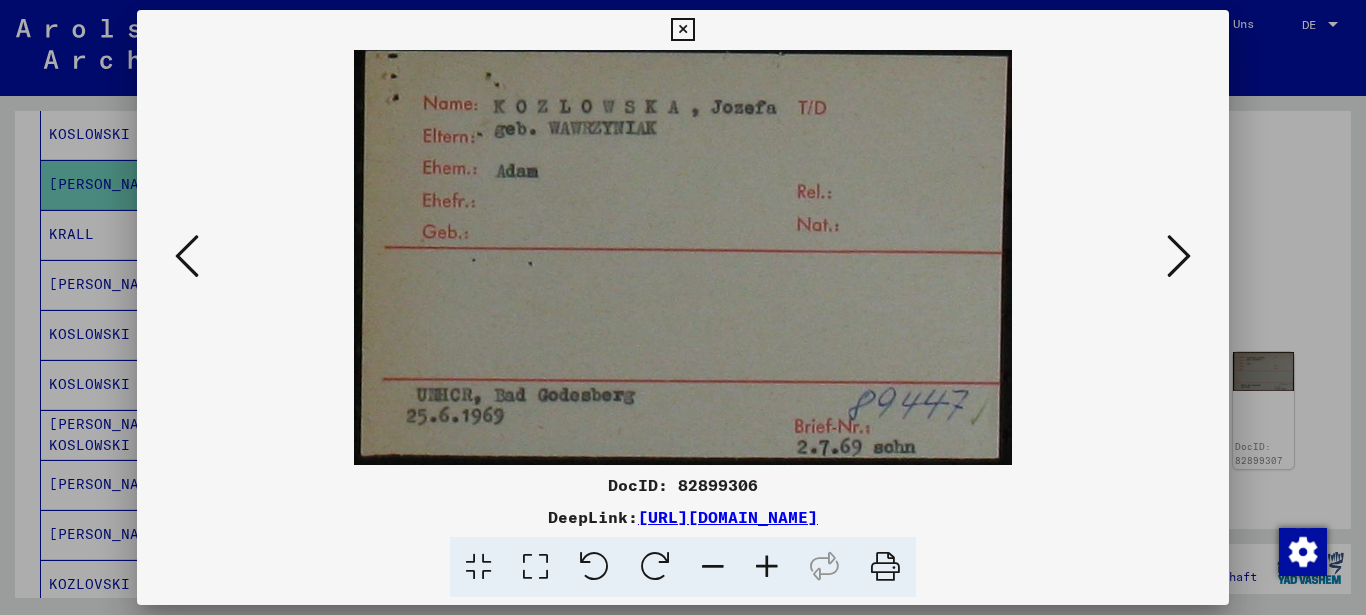 click at bounding box center (1179, 256) 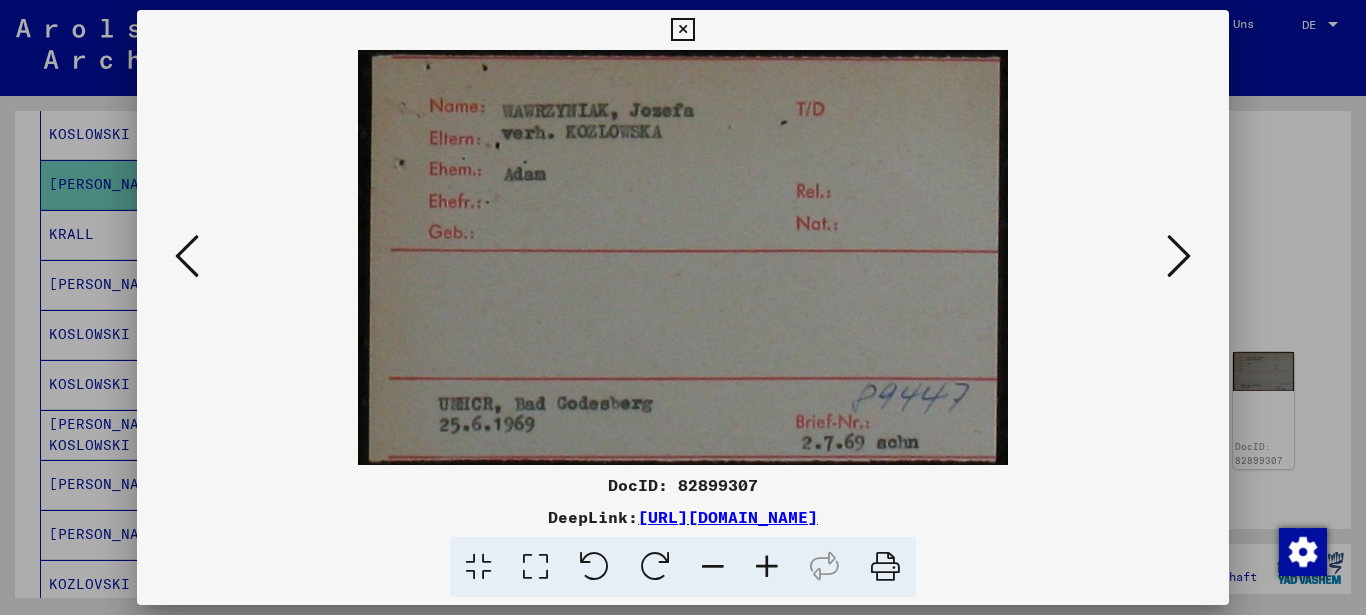 click at bounding box center (187, 256) 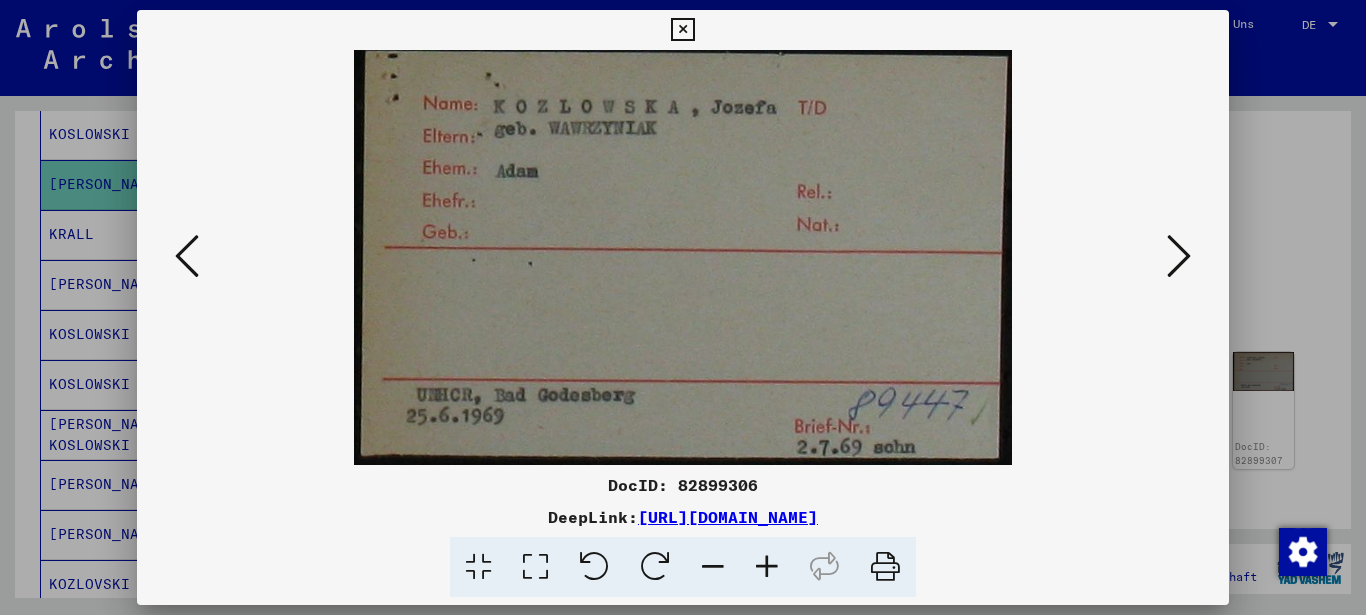 click at bounding box center [1179, 256] 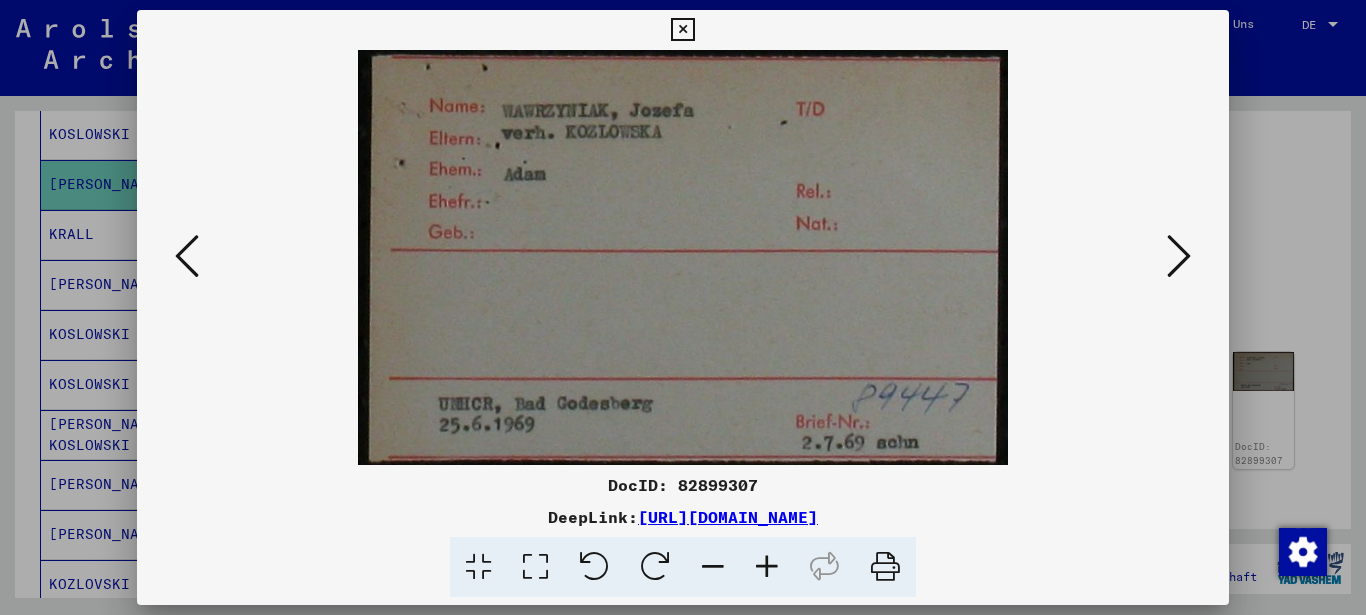 click at bounding box center (1179, 256) 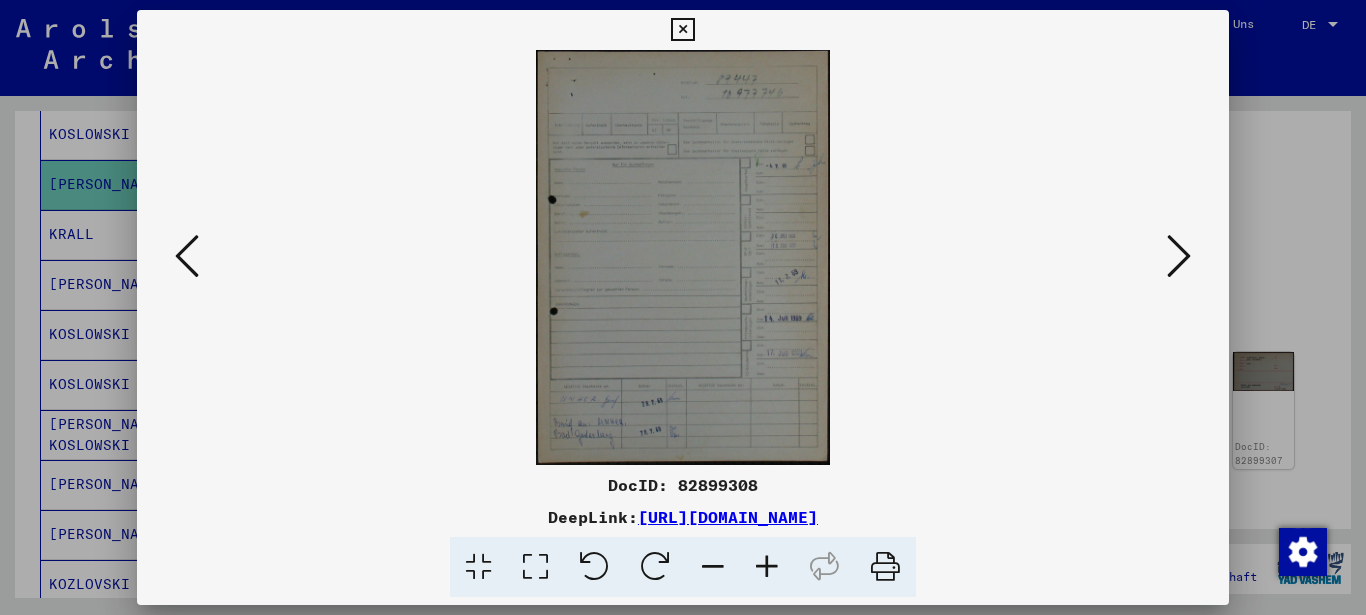 click at bounding box center (1179, 256) 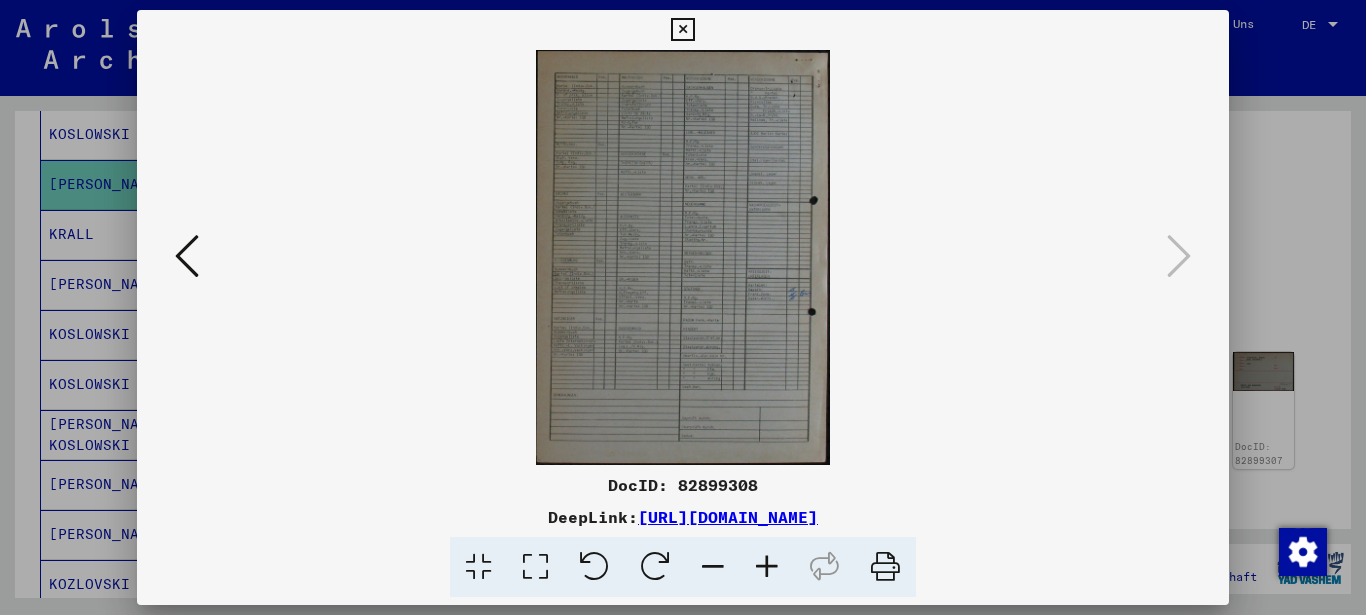 click at bounding box center [683, 307] 